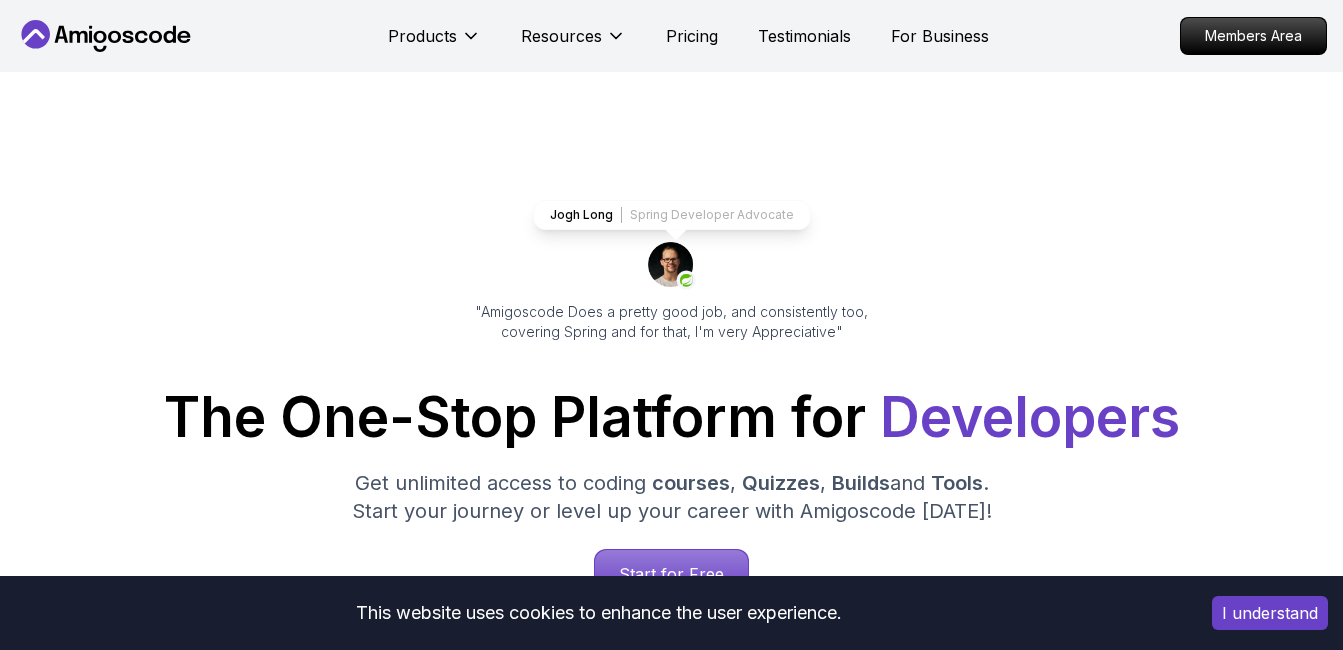 scroll, scrollTop: 0, scrollLeft: 0, axis: both 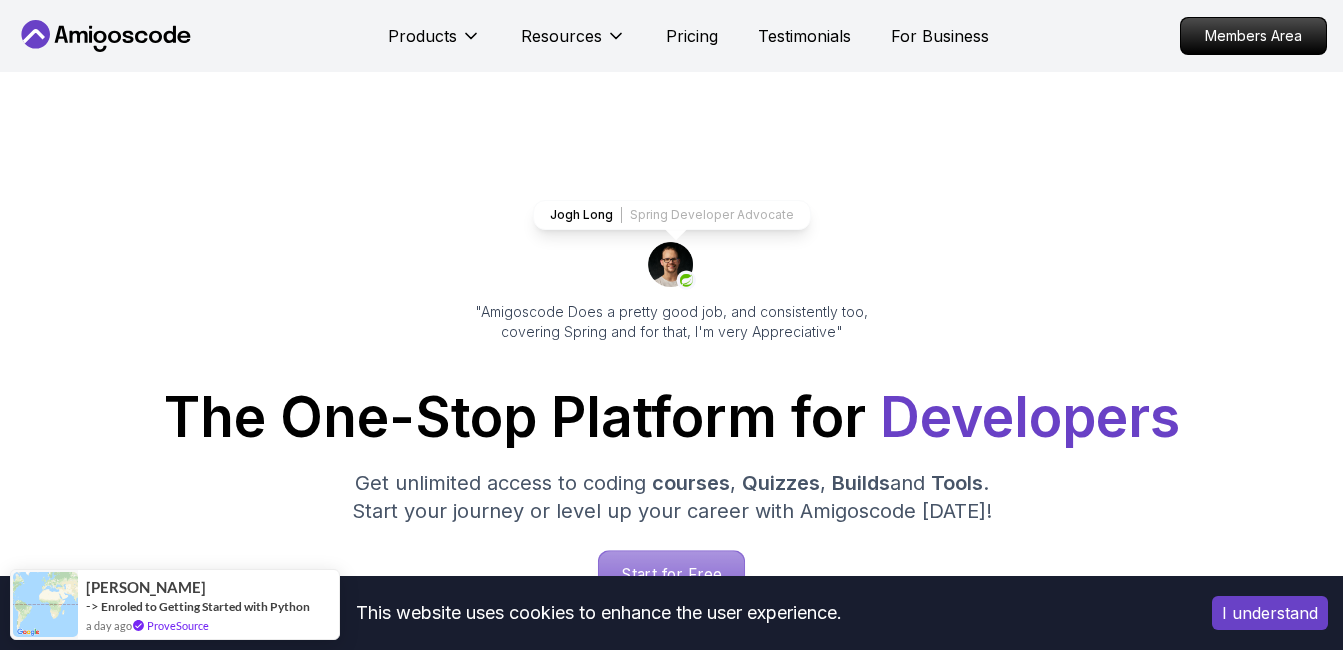 click on "Start for Free" at bounding box center [671, 574] 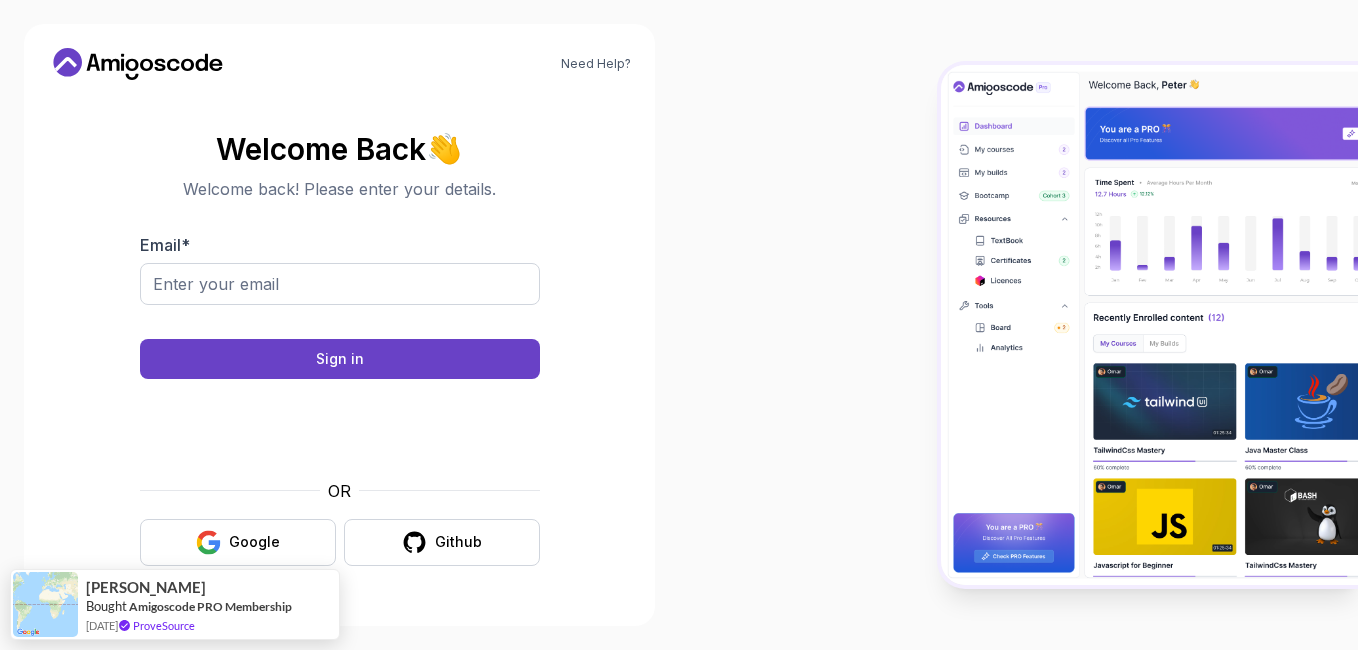 click on "Need Help? Welcome Back 👋 Welcome back! Please enter your details. Email * Sign in OR Google Github
Laura Bought   Amigoscode PRO Membership 15 days ago     ProveSource" at bounding box center (679, 325) 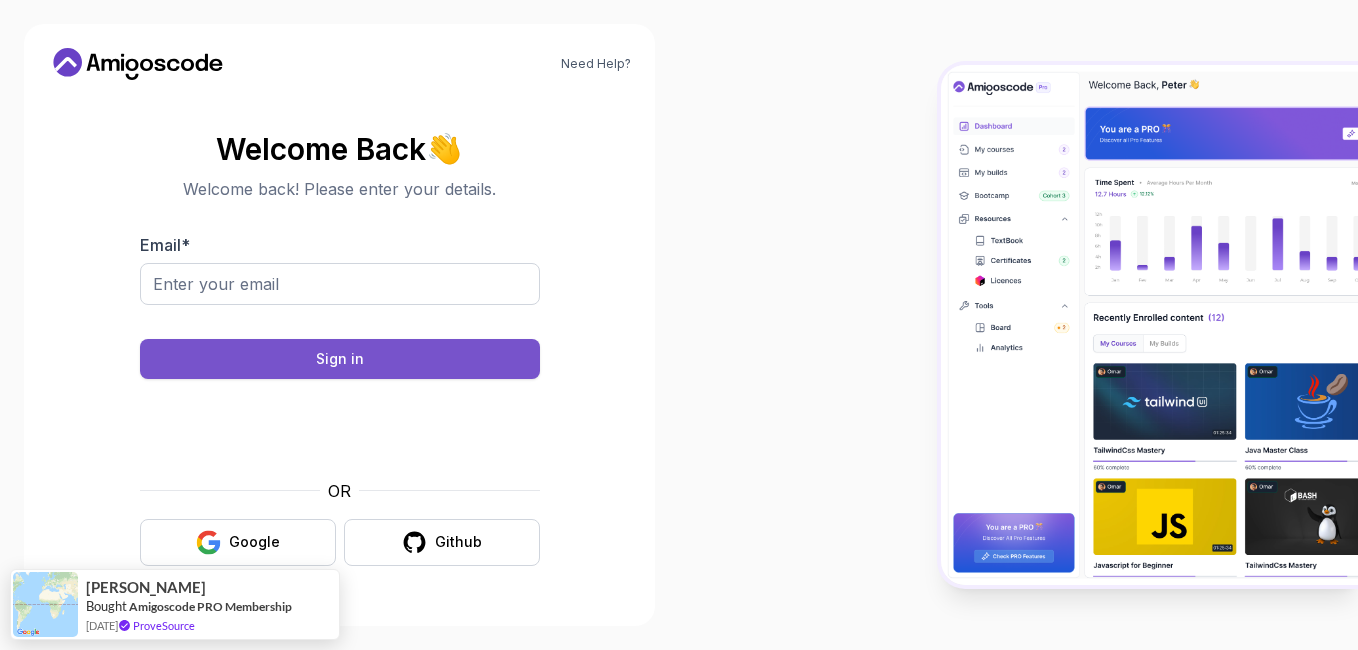 click on "Sign in" at bounding box center [340, 359] 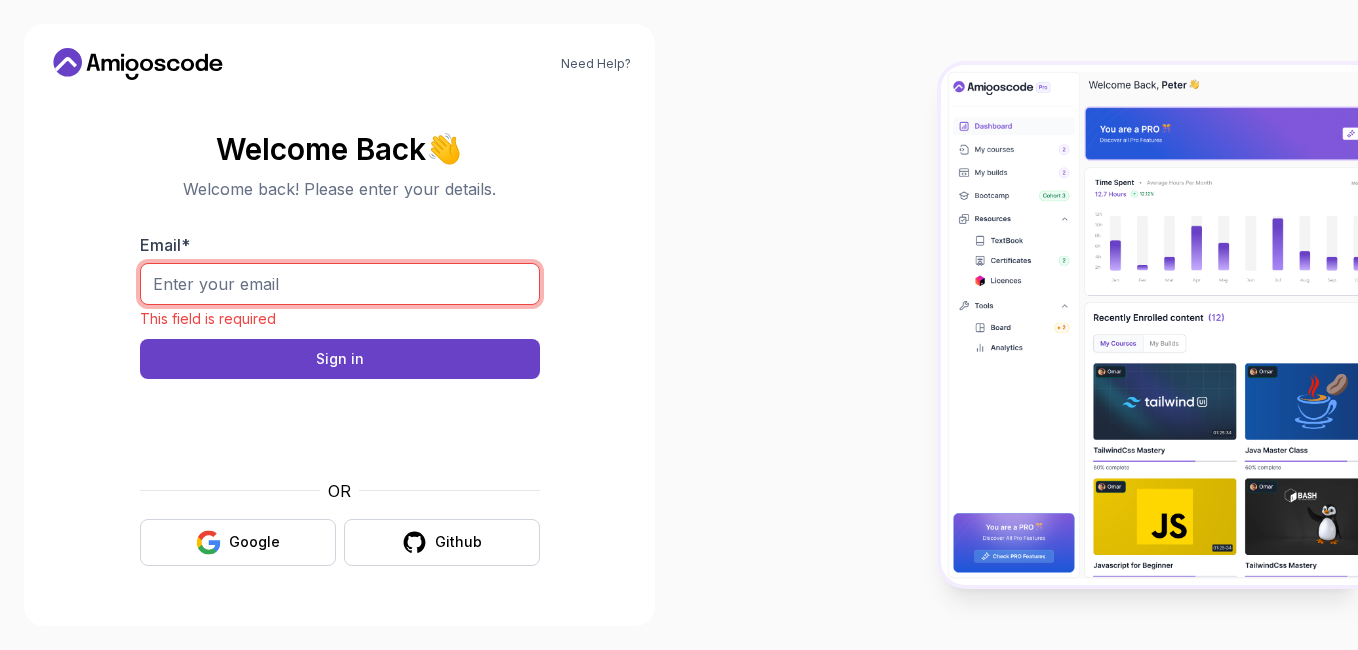 click on "Email *" at bounding box center [340, 284] 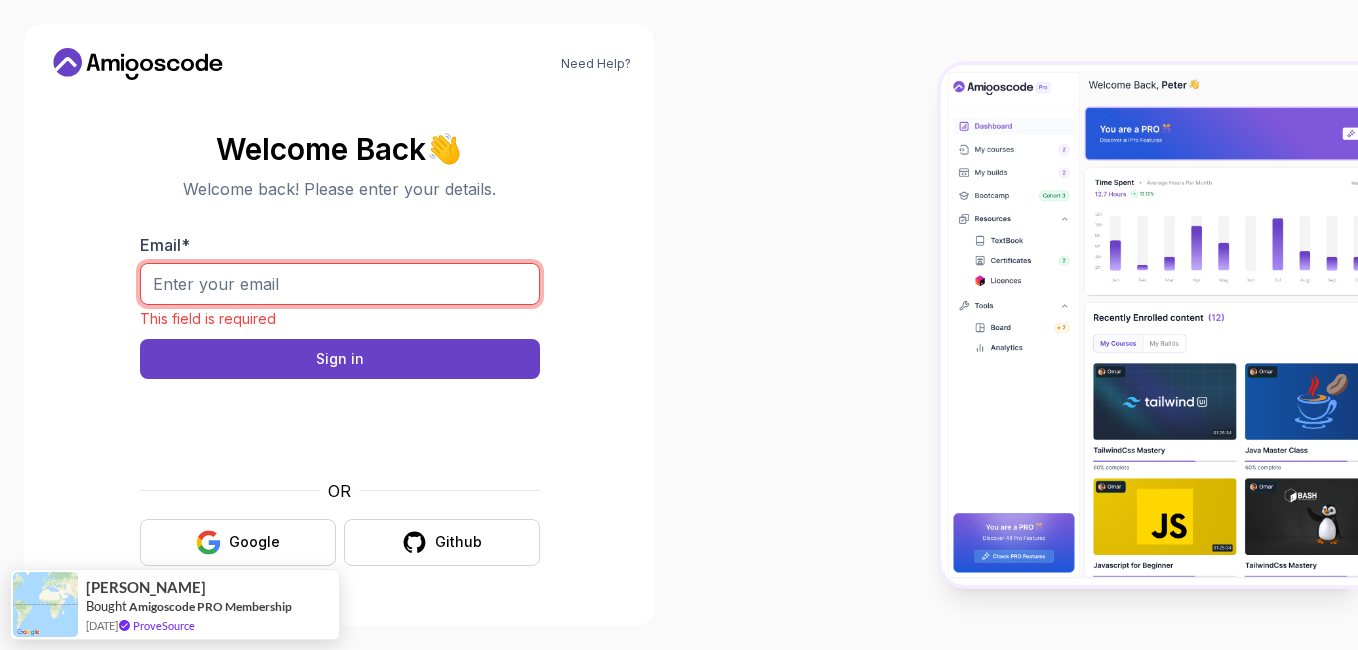 type on "stellamuthoni@gmail.com" 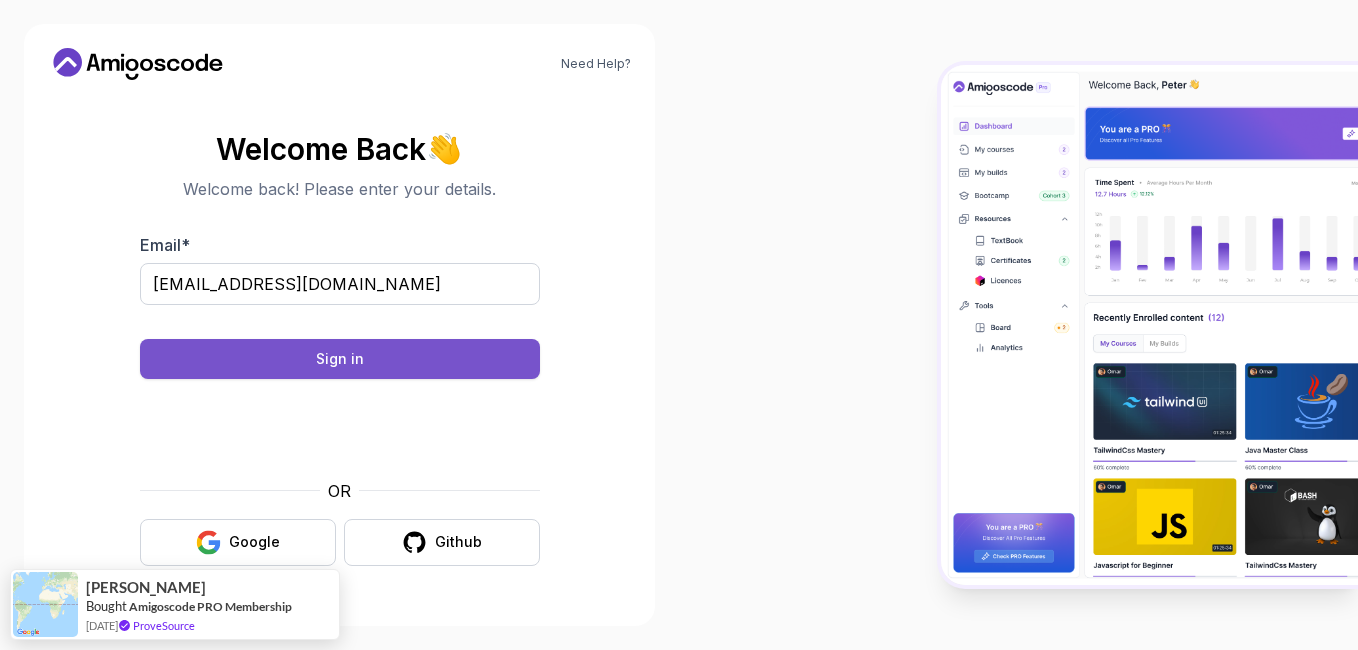 click on "Sign in" at bounding box center (340, 359) 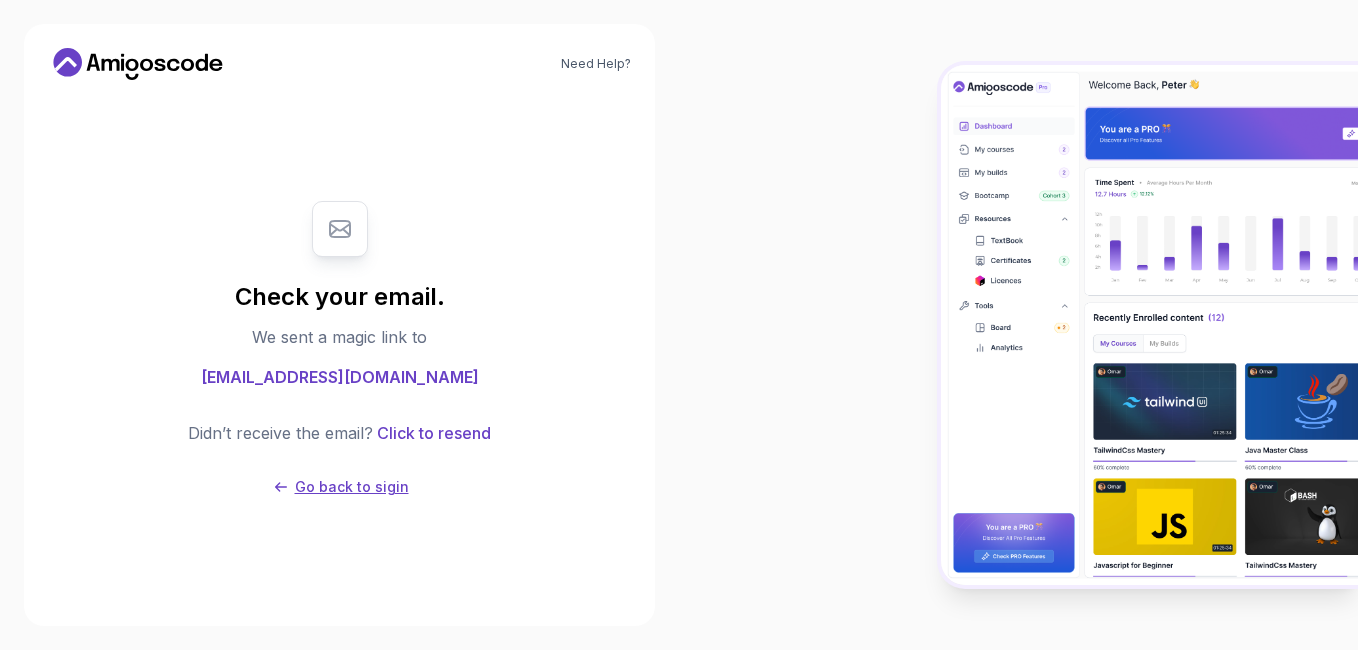 click on "Go back to sigin" at bounding box center (352, 487) 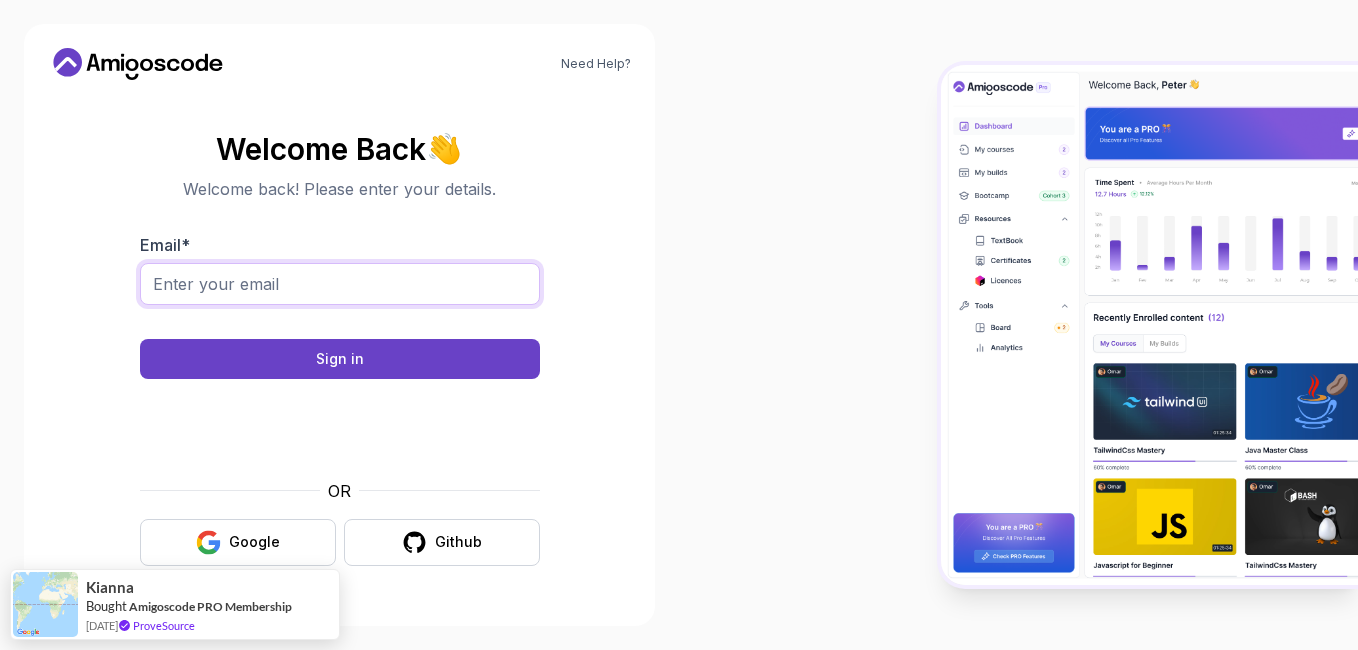 click on "Email *" at bounding box center (340, 284) 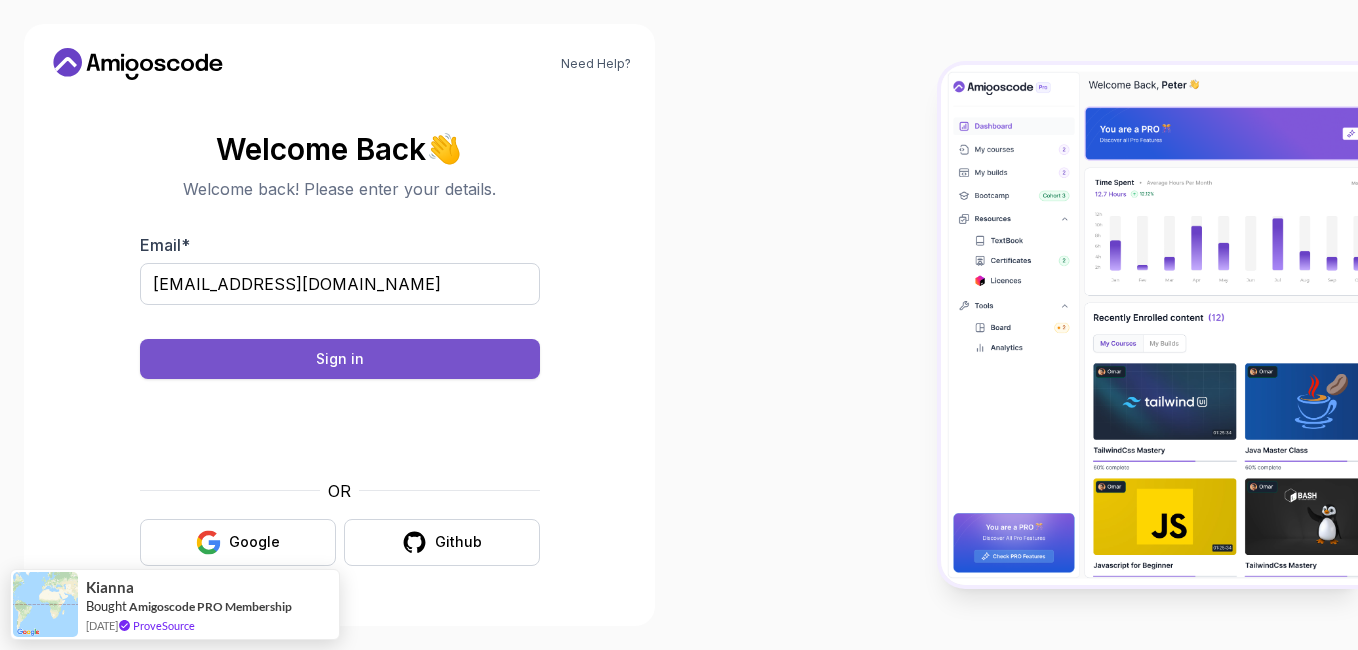 click on "Sign in" at bounding box center (340, 359) 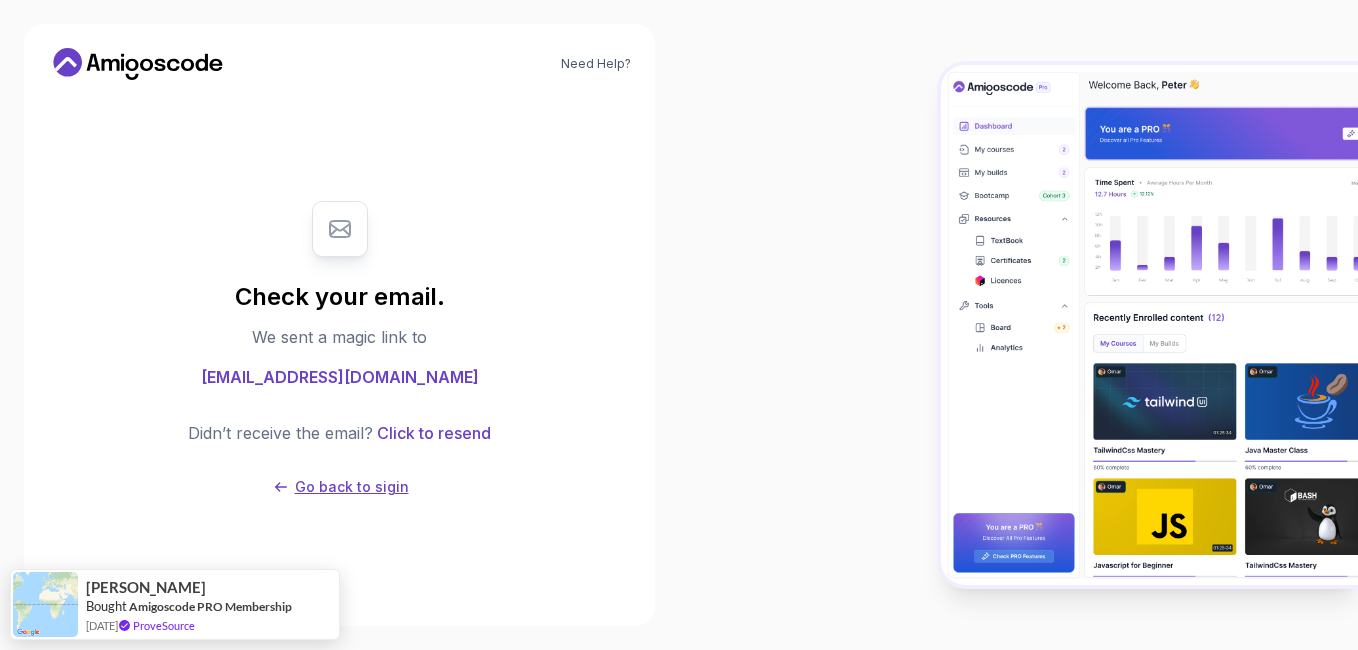 click 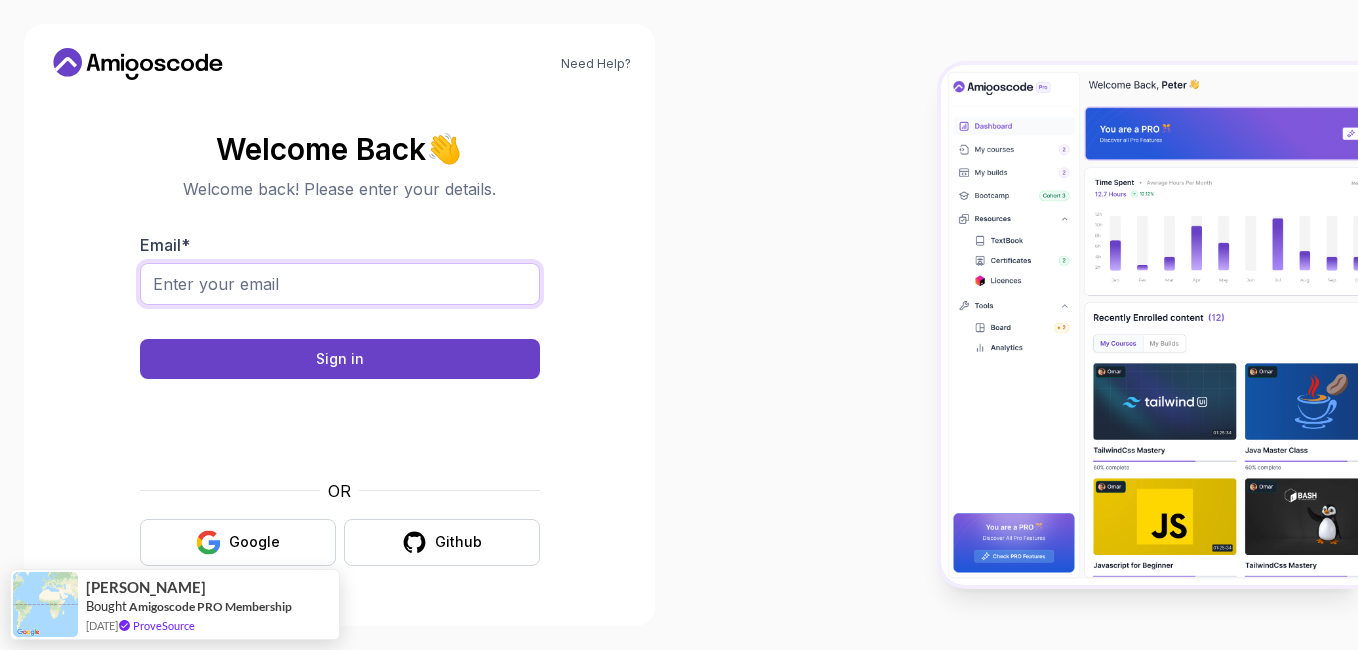 click on "Email *" at bounding box center (340, 284) 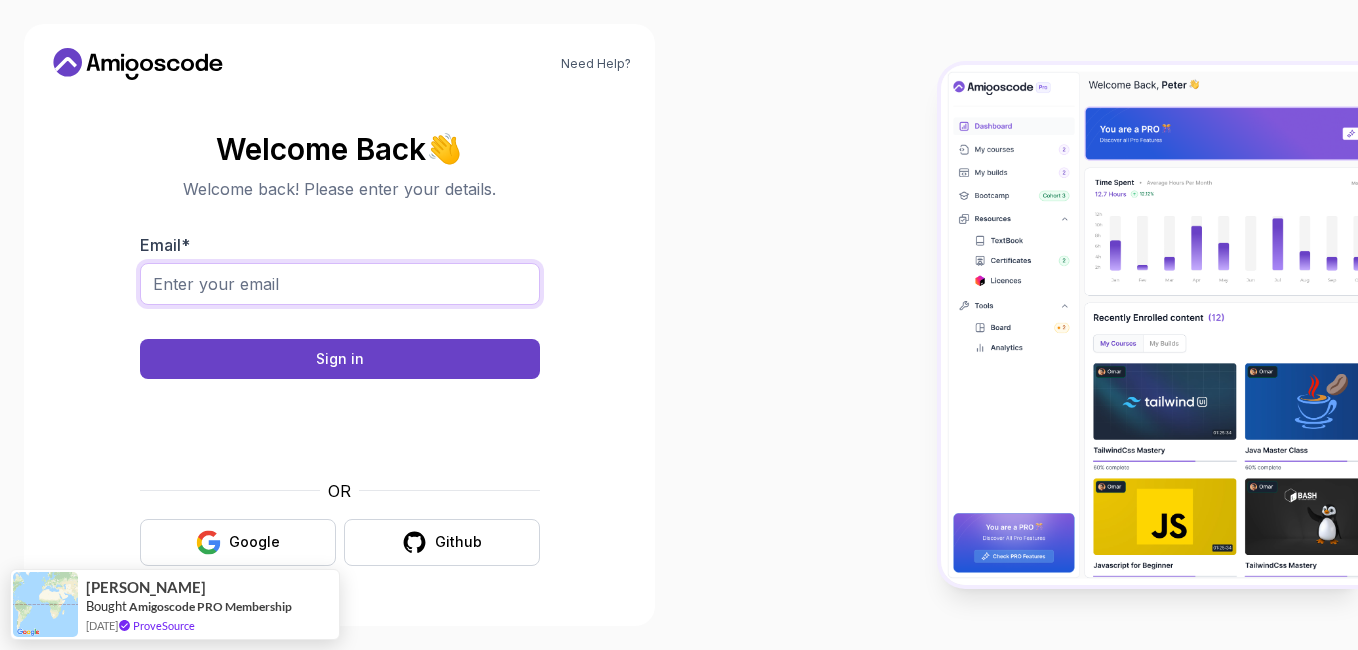 type on "stellamuthoni118@gmail.com" 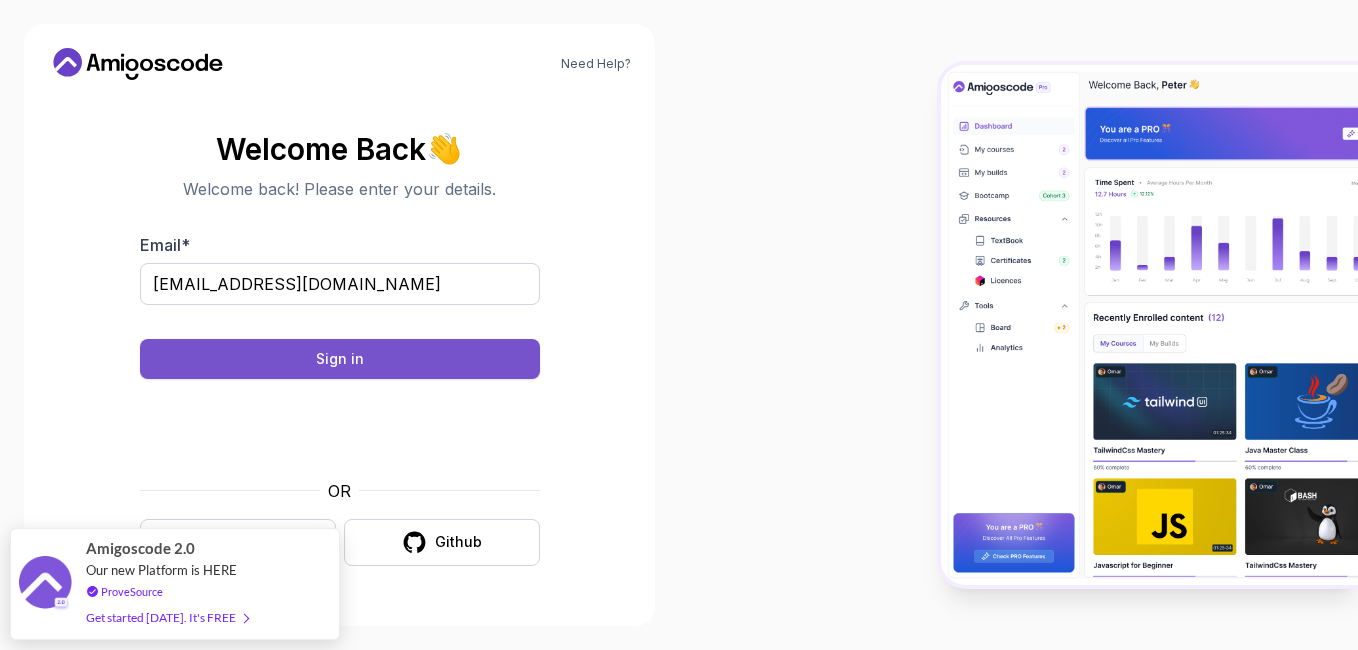 click on "Sign in" at bounding box center [340, 359] 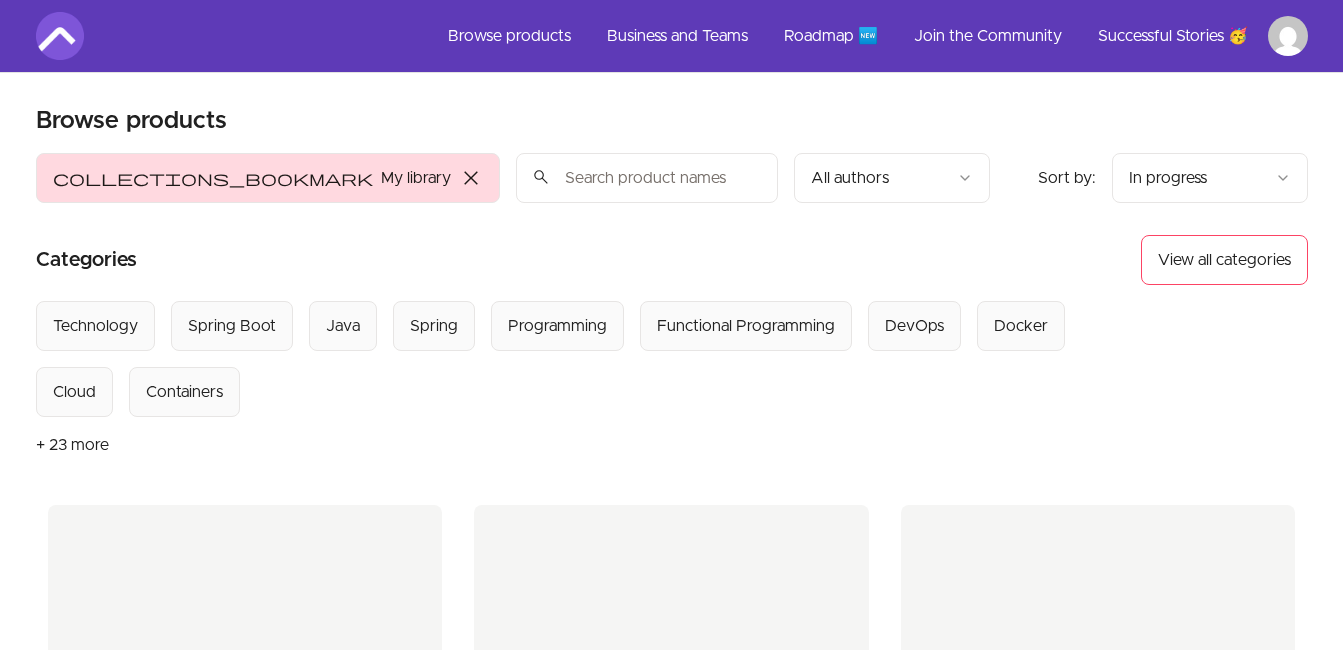 scroll, scrollTop: 0, scrollLeft: 0, axis: both 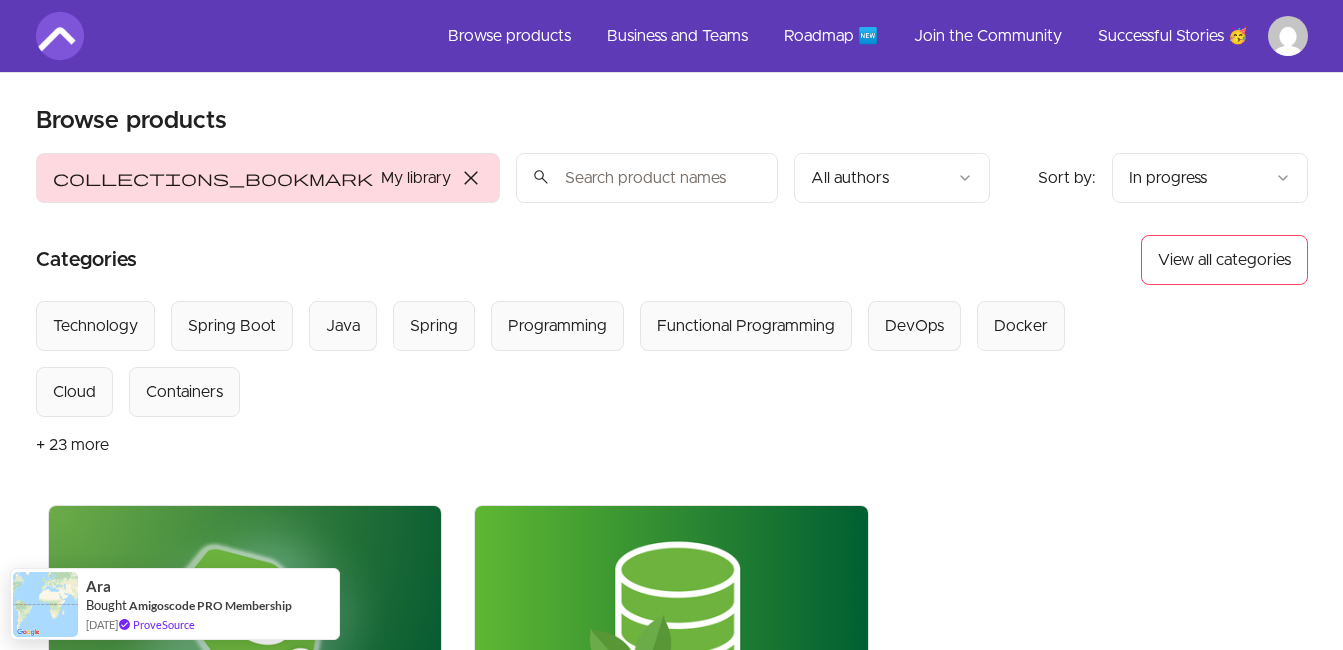 click on "Browse products Business and Teams Roadmap 🆕  Join the Community Successful Stories 🥳 More" at bounding box center (671, 36) 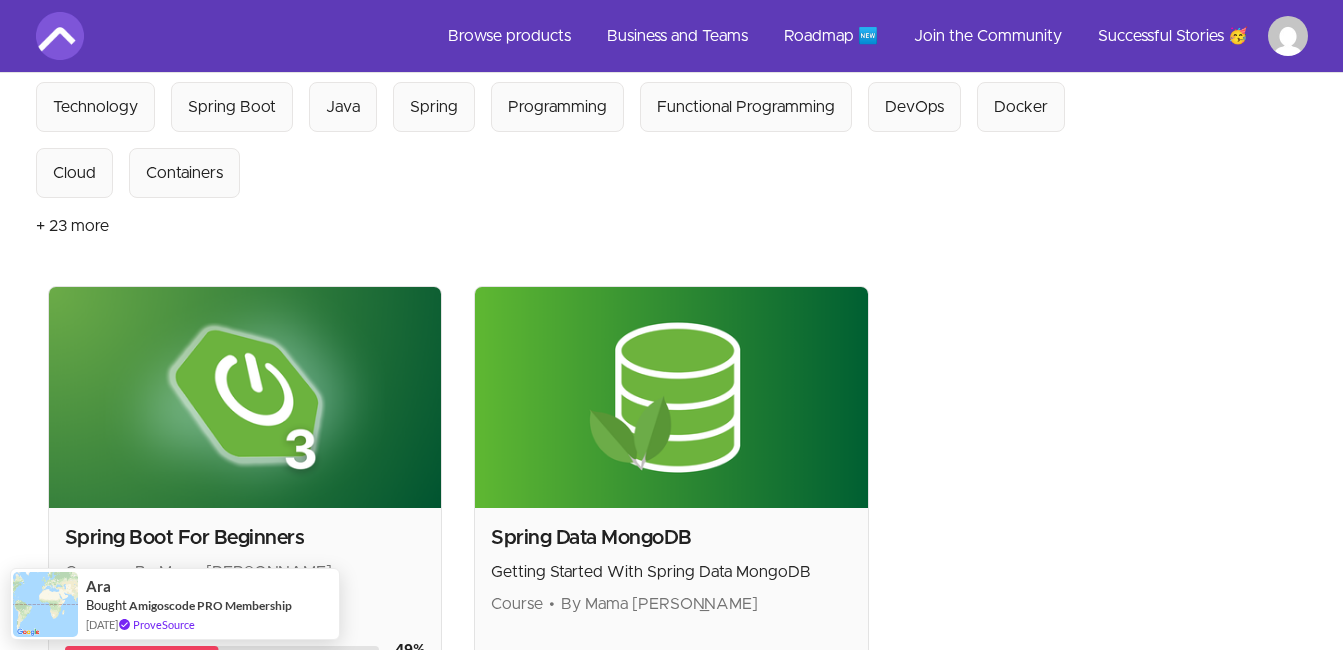 scroll, scrollTop: 400, scrollLeft: 0, axis: vertical 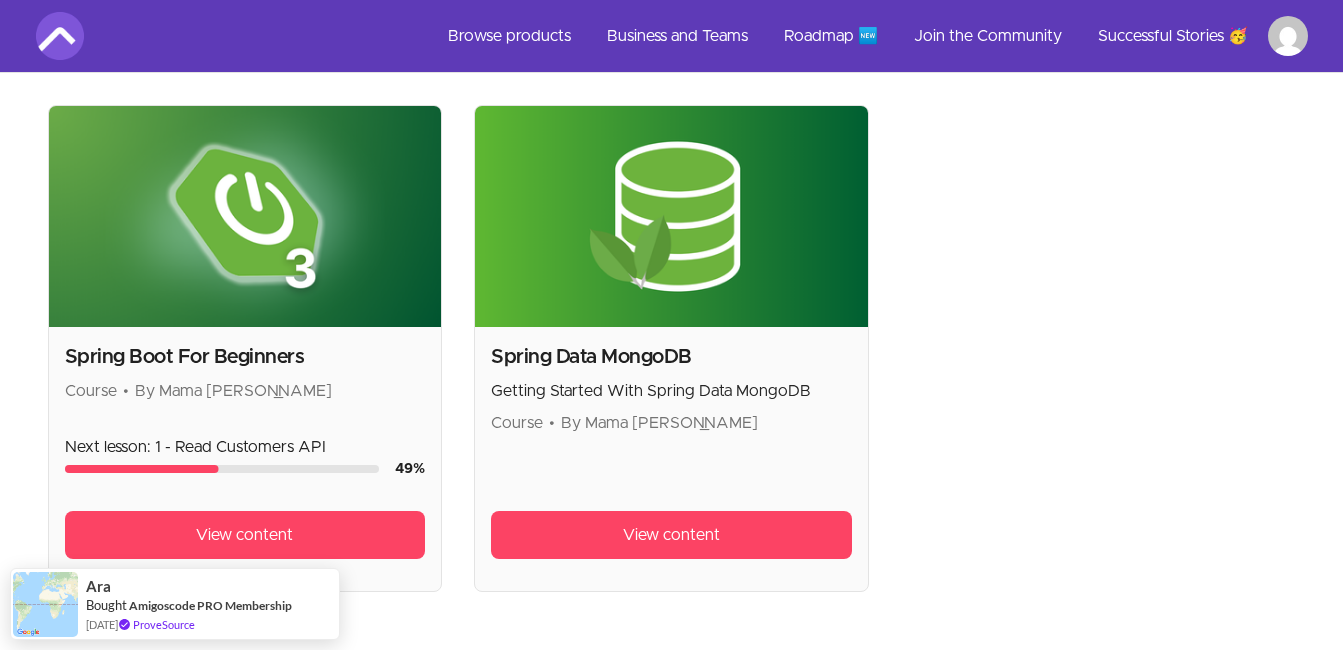 click on "Spring Boot For Beginners" at bounding box center (245, 357) 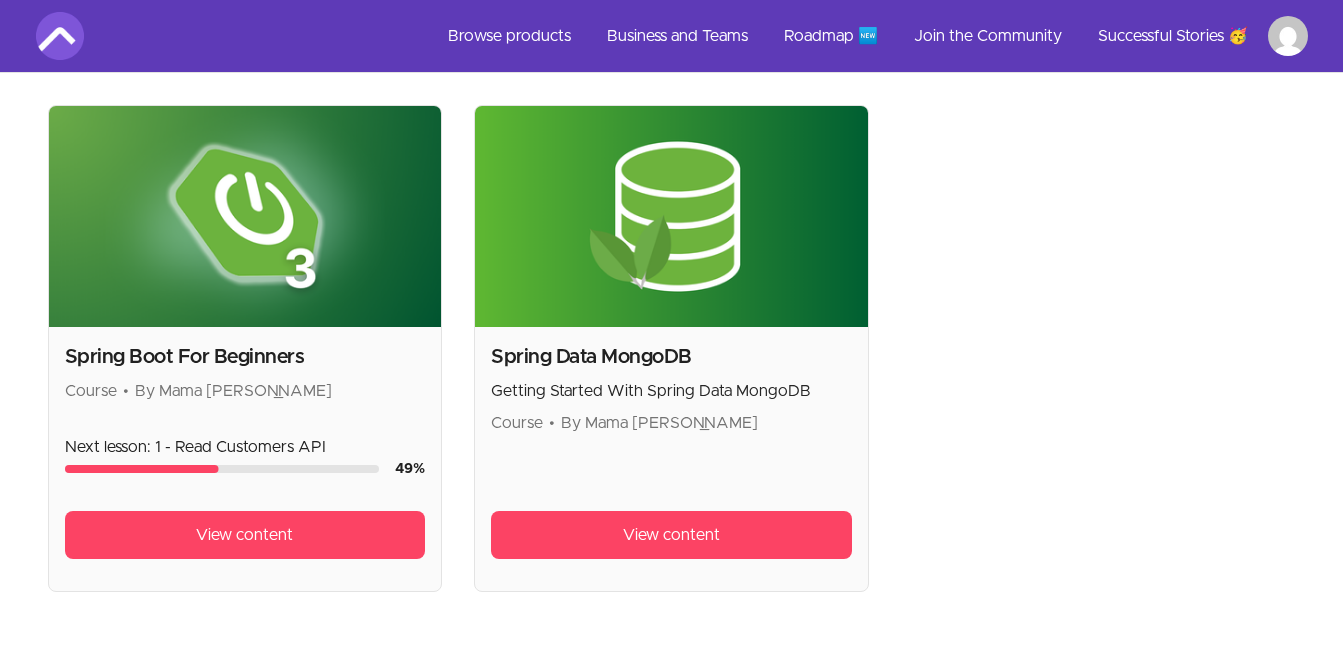click at bounding box center [245, 216] 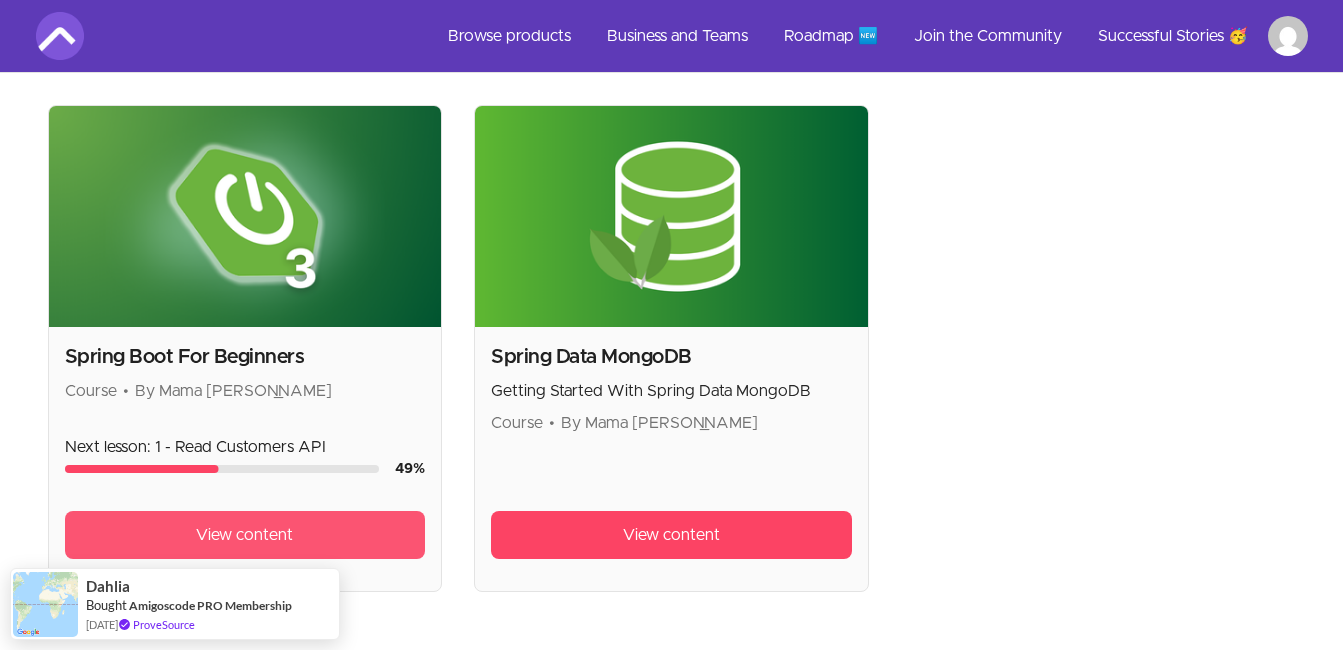 click on "View content" at bounding box center (244, 535) 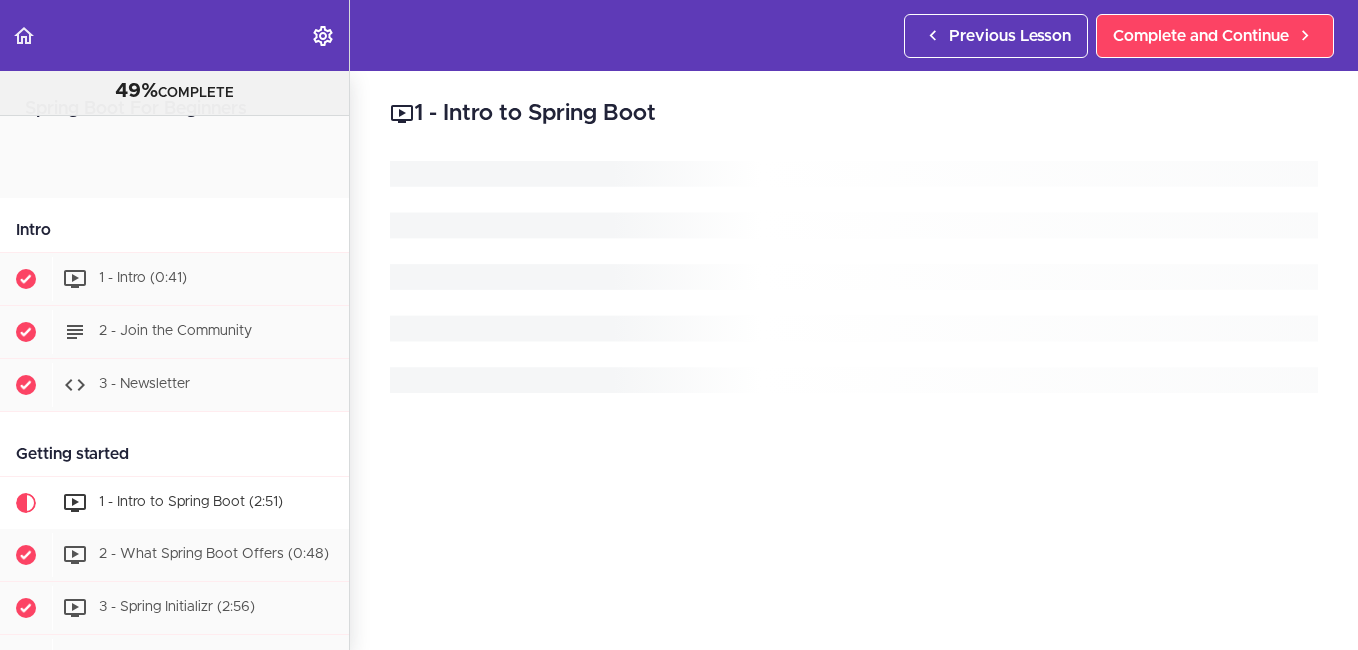 scroll, scrollTop: 0, scrollLeft: 0, axis: both 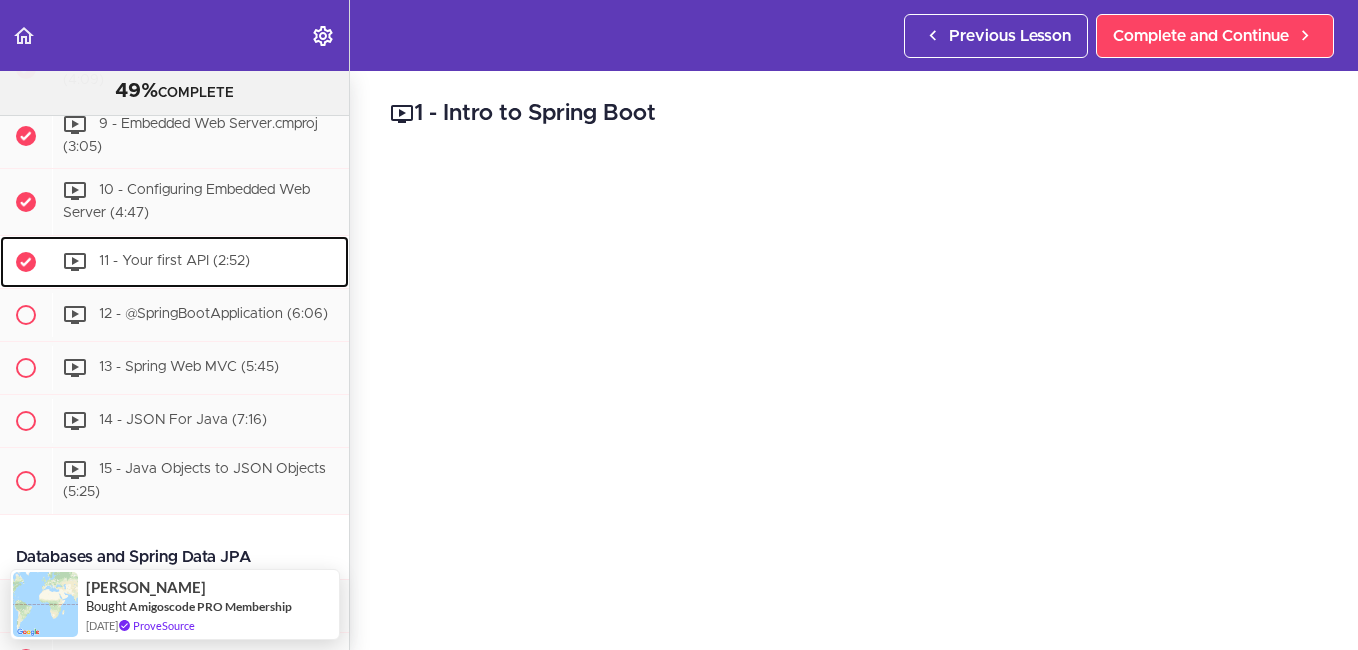 click at bounding box center [26, 262] 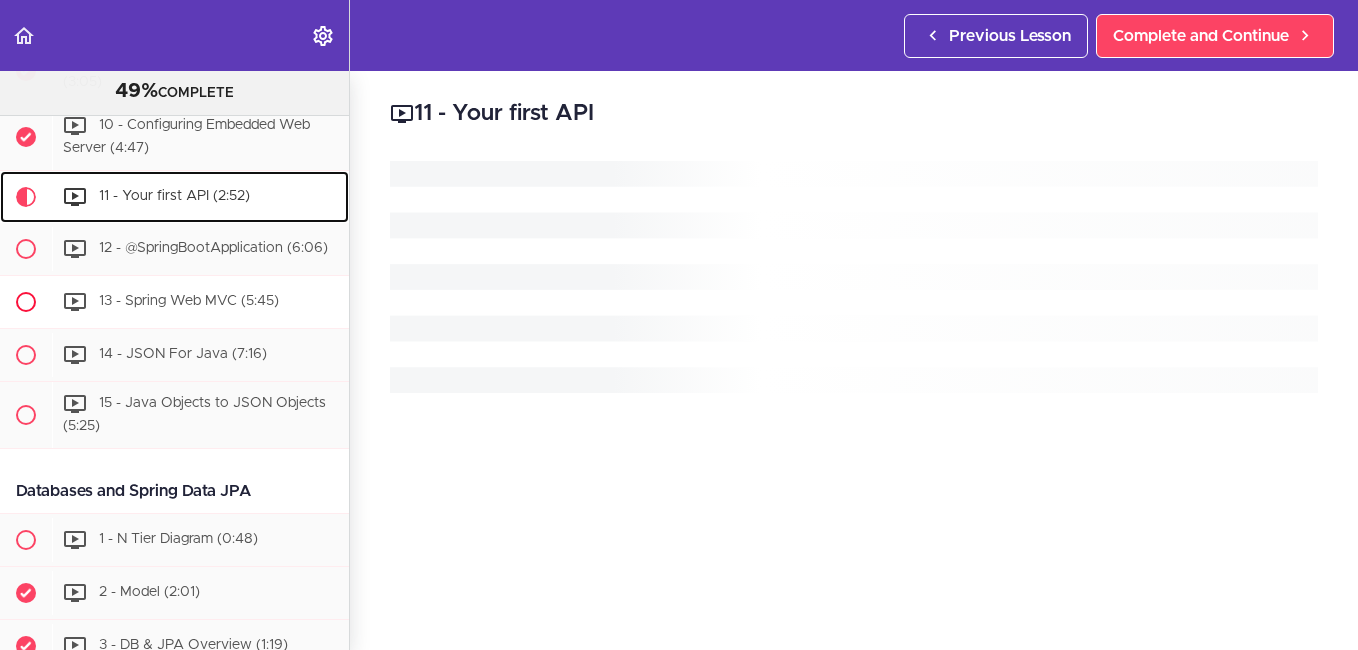 scroll, scrollTop: 916, scrollLeft: 0, axis: vertical 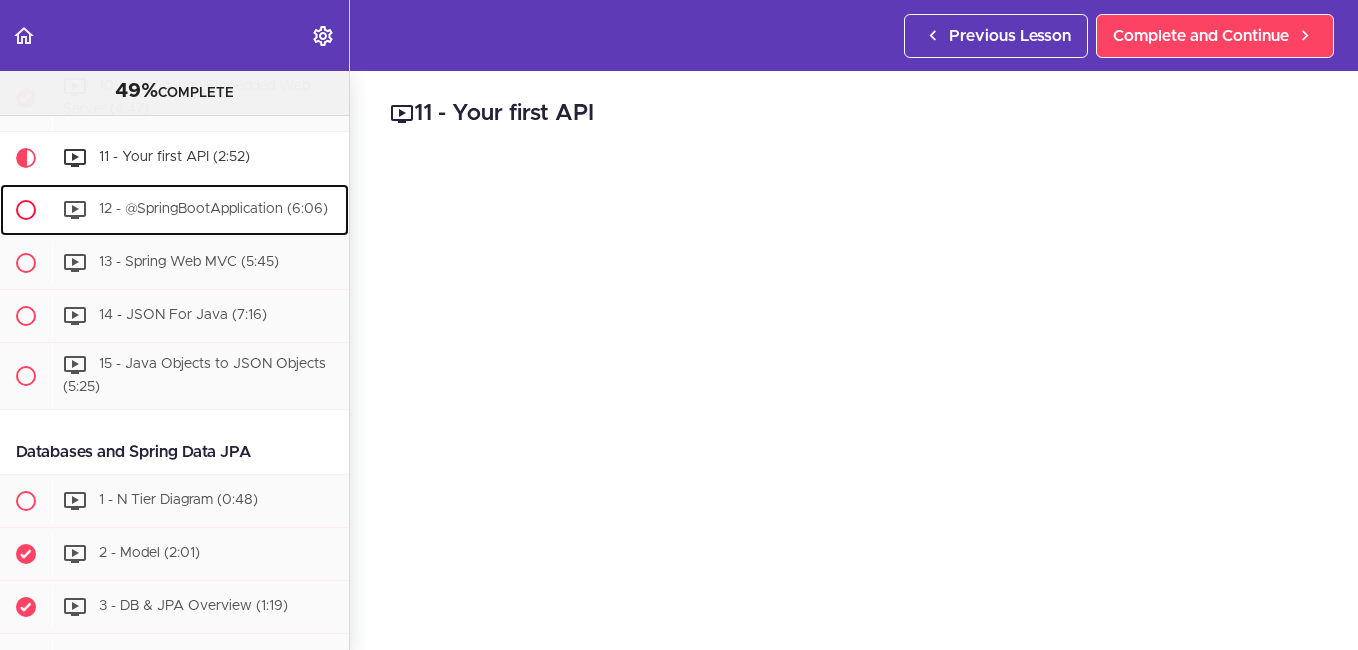 click on "12 - @SpringBootApplication
(6:06)" at bounding box center (200, 210) 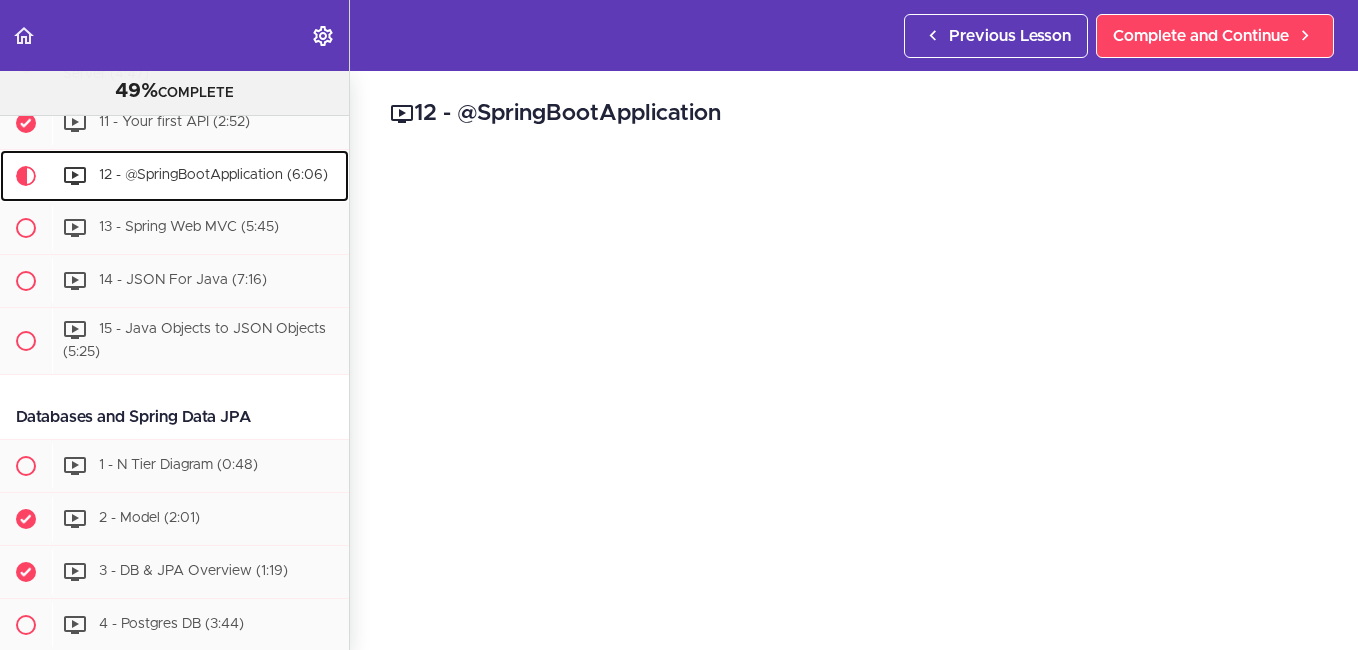 scroll, scrollTop: 969, scrollLeft: 0, axis: vertical 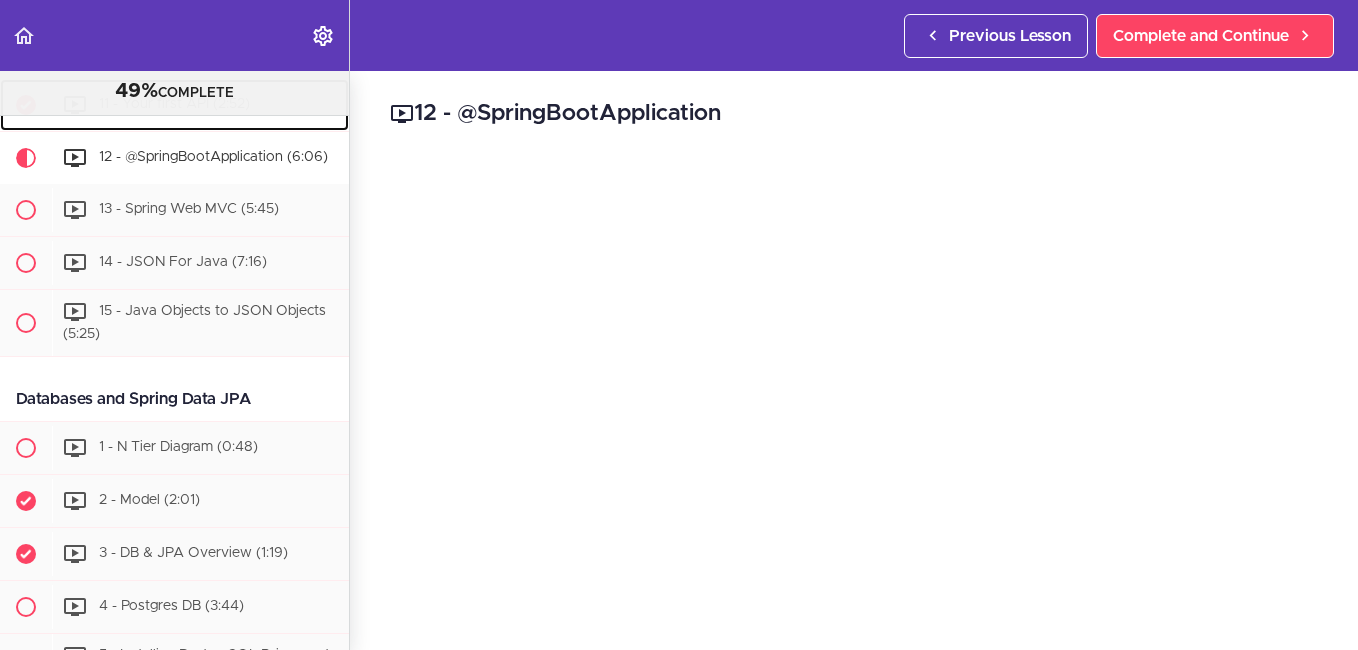 click on "11 - Your first API
(2:52)" at bounding box center (174, 104) 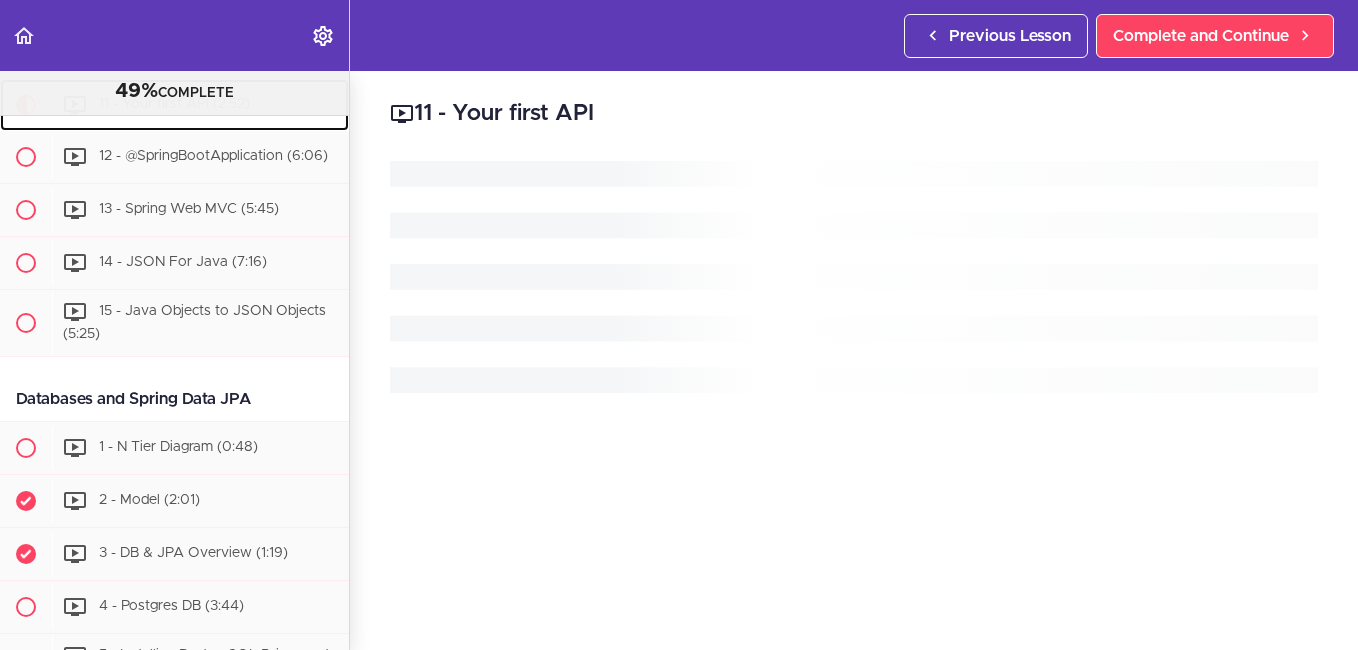 click on "1 - Intro to Spring Boot
(2:51)
2 - What Spring Boot Offers
(0:48)" at bounding box center [174, -68] 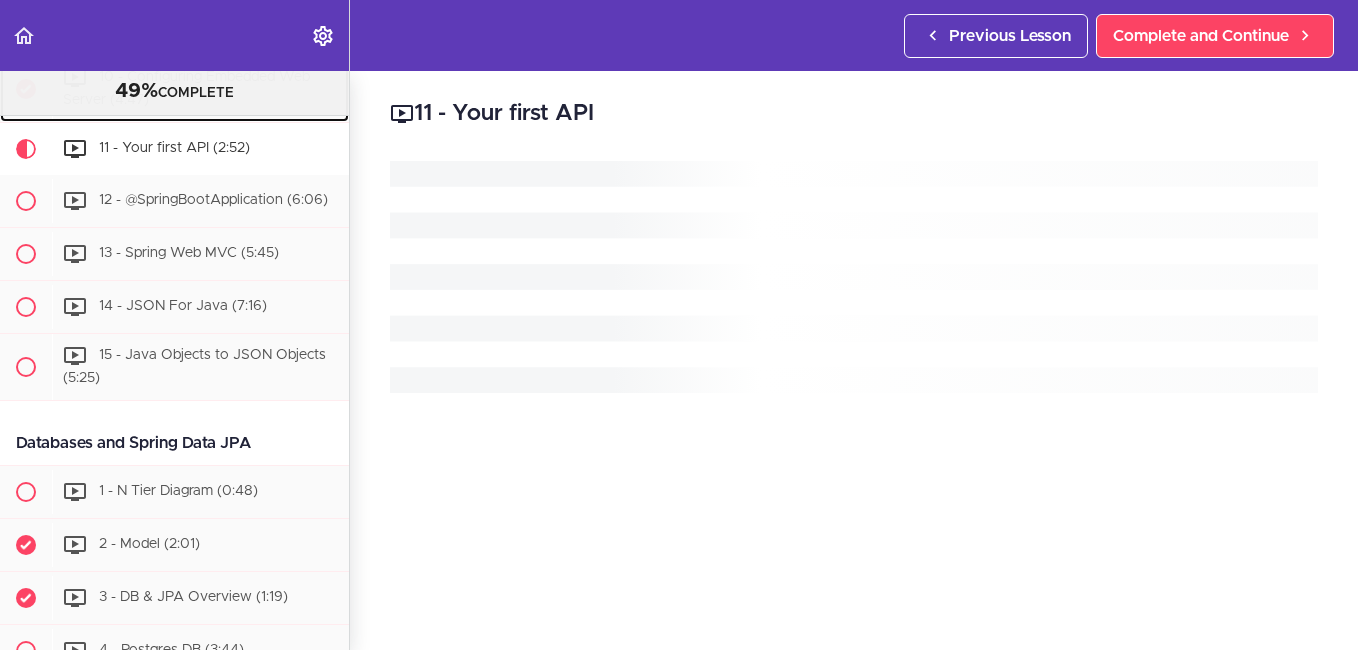 click on "10 - Configuring Embedded Web Server
(4:47)" at bounding box center [200, 89] 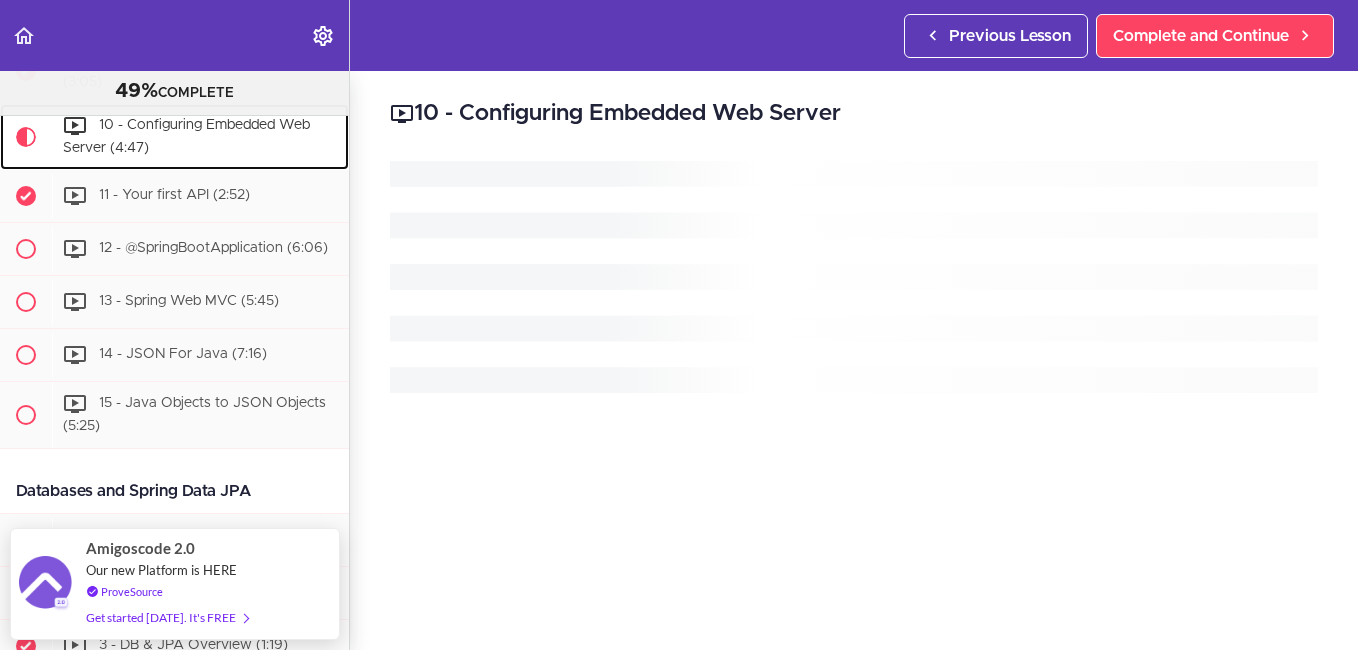 scroll, scrollTop: 849, scrollLeft: 0, axis: vertical 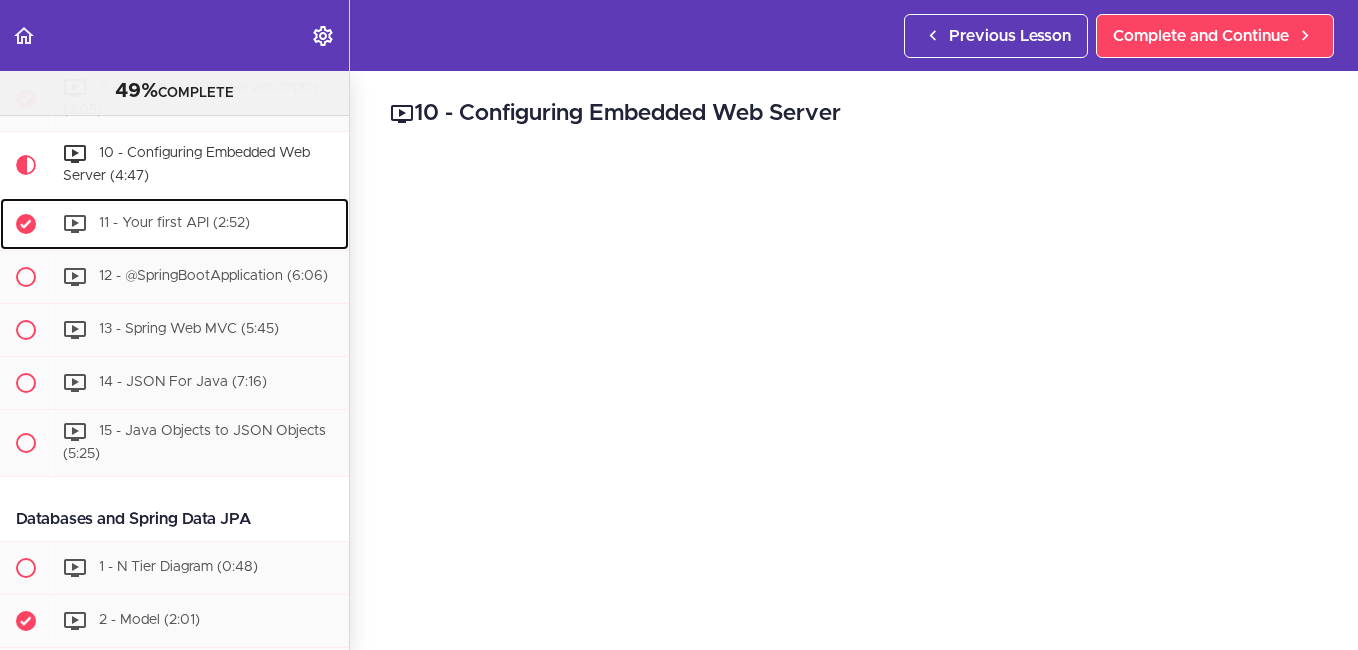 click on "11 - Your first API
(2:52)" at bounding box center [174, 223] 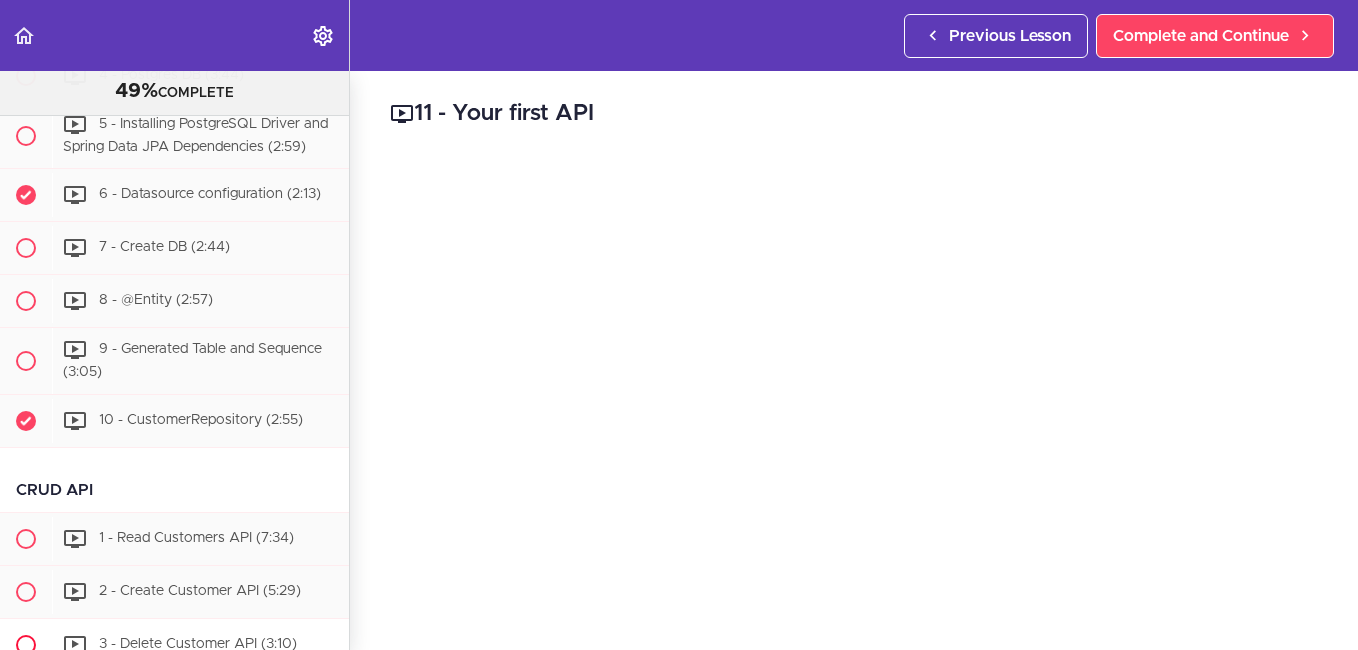 scroll, scrollTop: 1600, scrollLeft: 0, axis: vertical 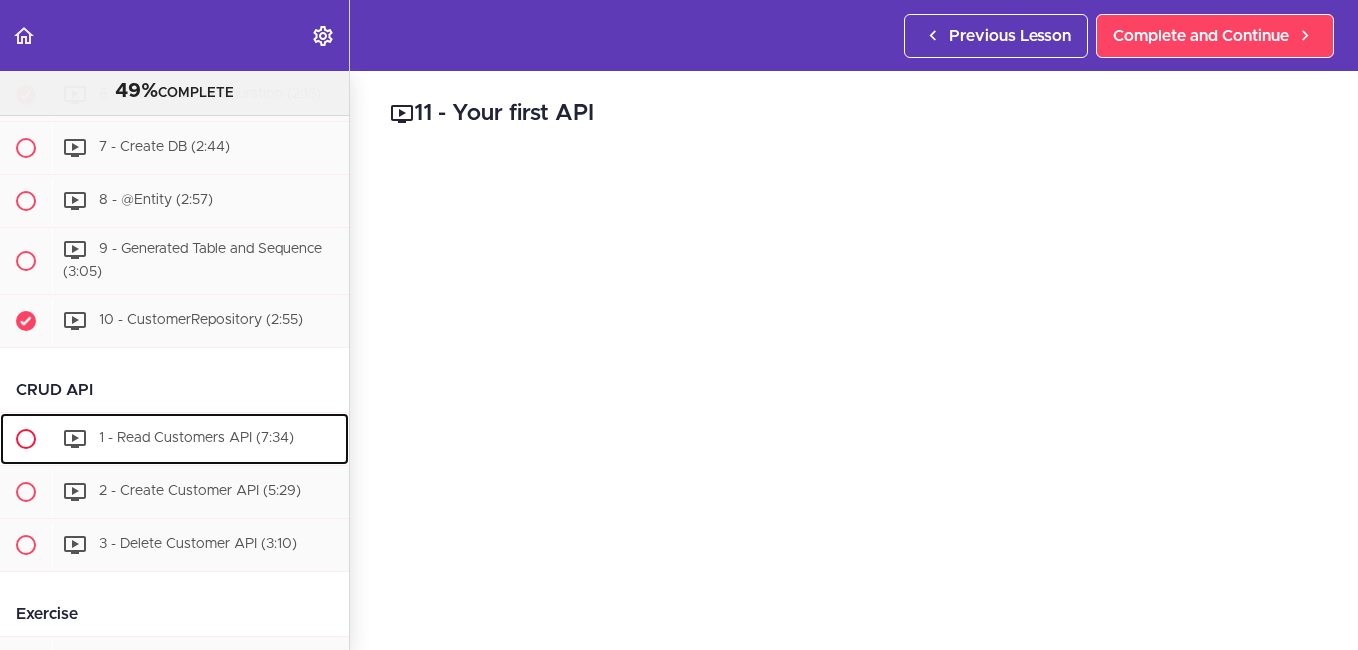 click at bounding box center [26, 439] 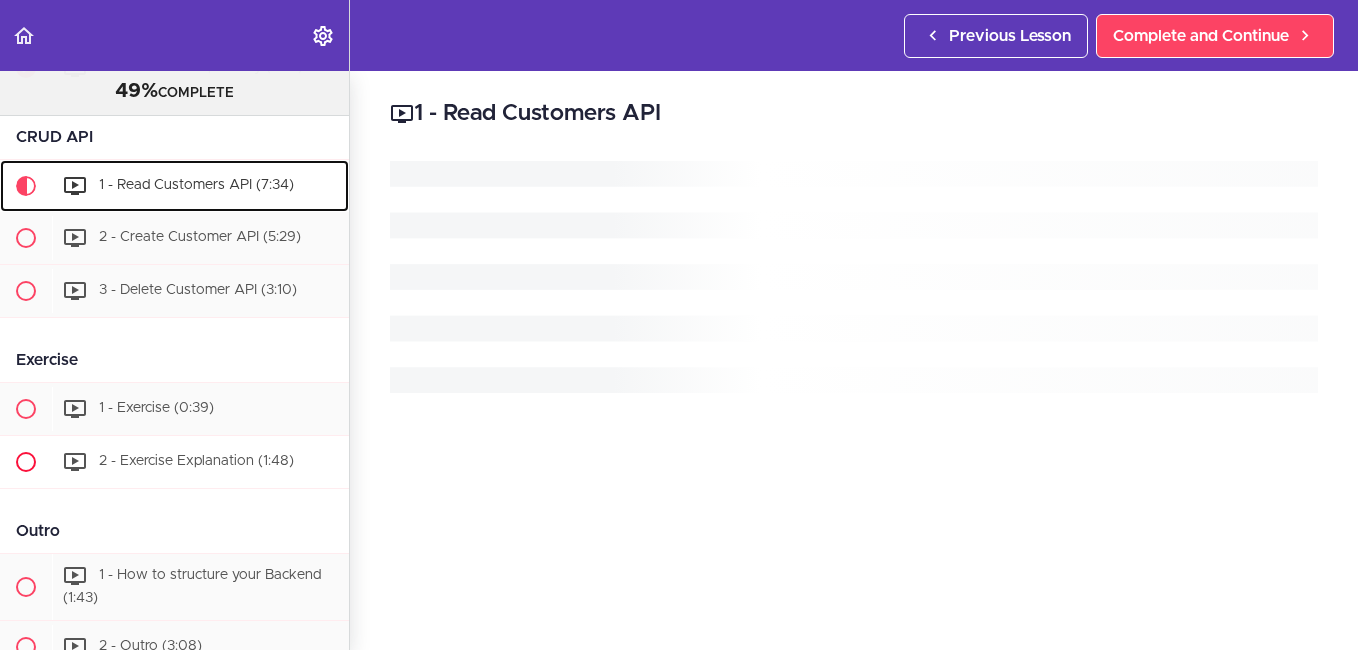 scroll, scrollTop: 1917, scrollLeft: 0, axis: vertical 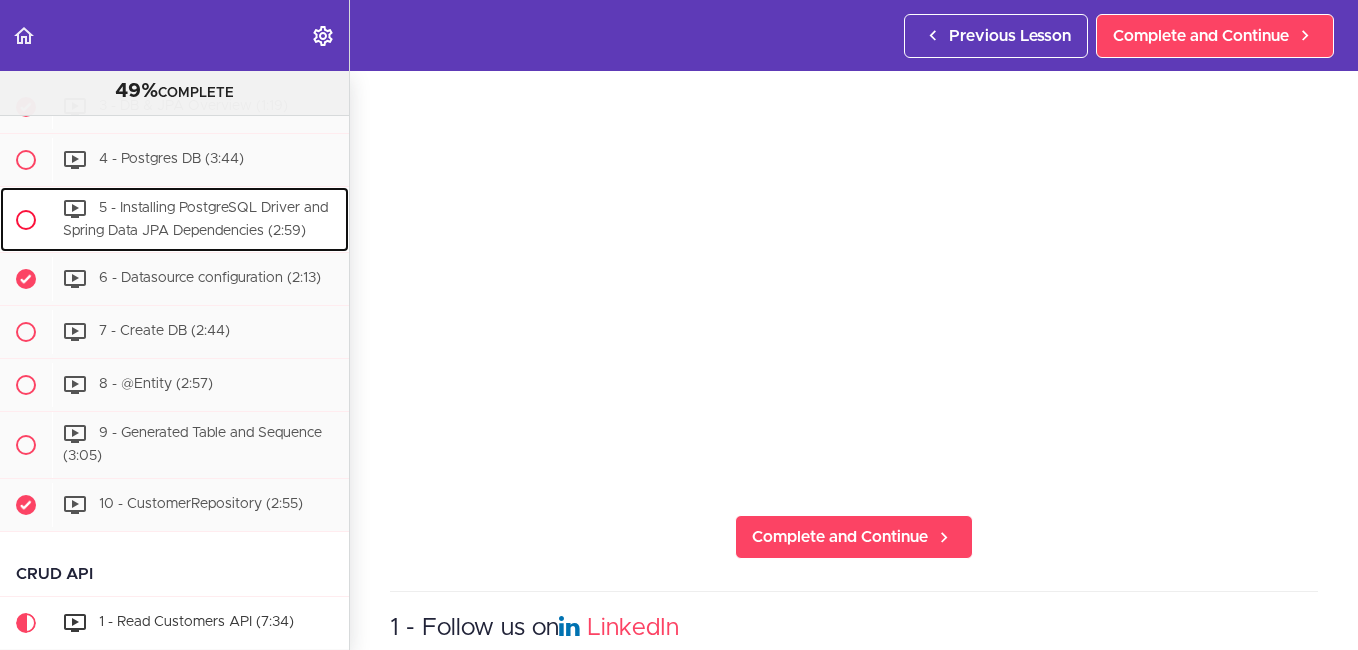 click on "5 - Installing PostgreSQL Driver and Spring Data JPA Dependencies
(2:59)" at bounding box center (200, 220) 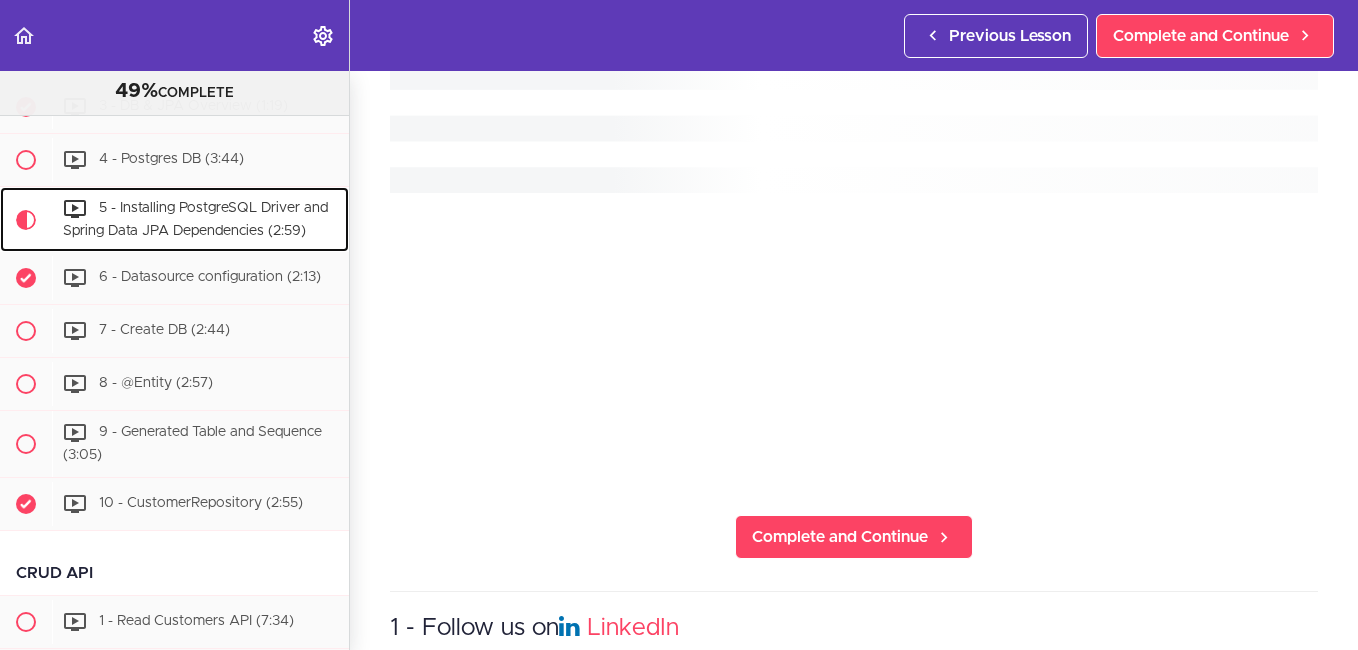 scroll, scrollTop: 0, scrollLeft: 0, axis: both 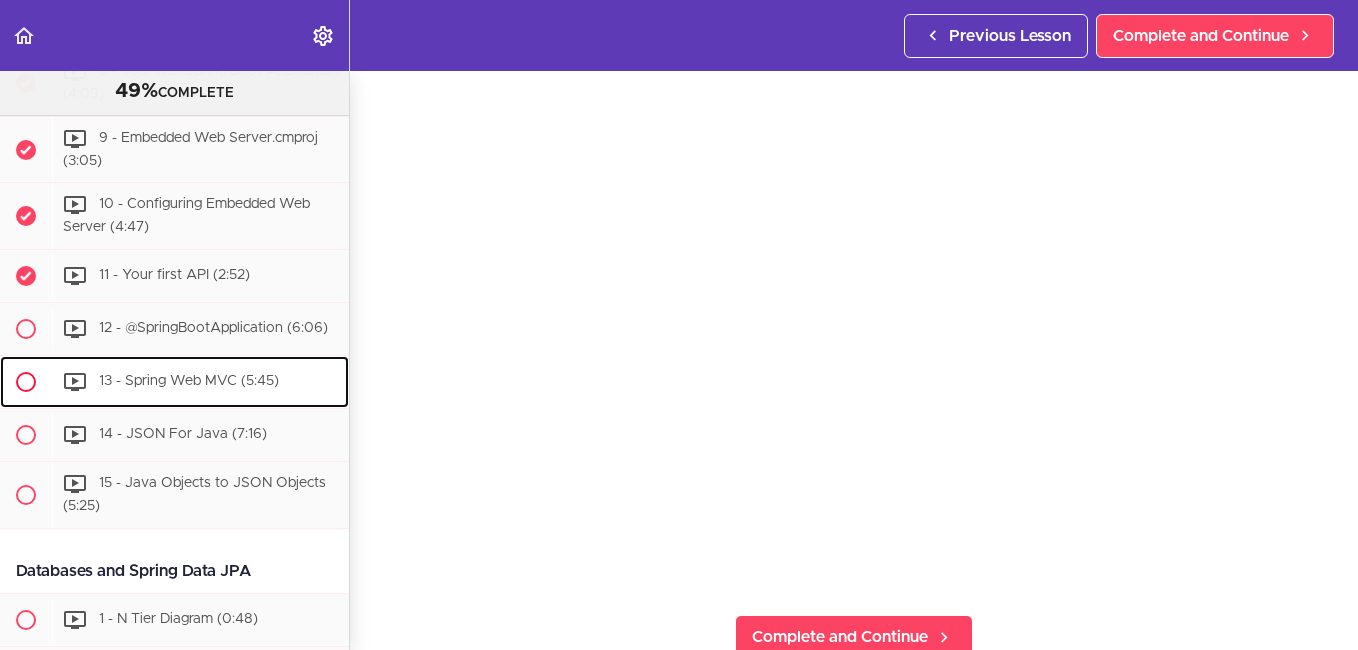 click on "13 - Spring Web MVC
(5:45)" at bounding box center (189, 381) 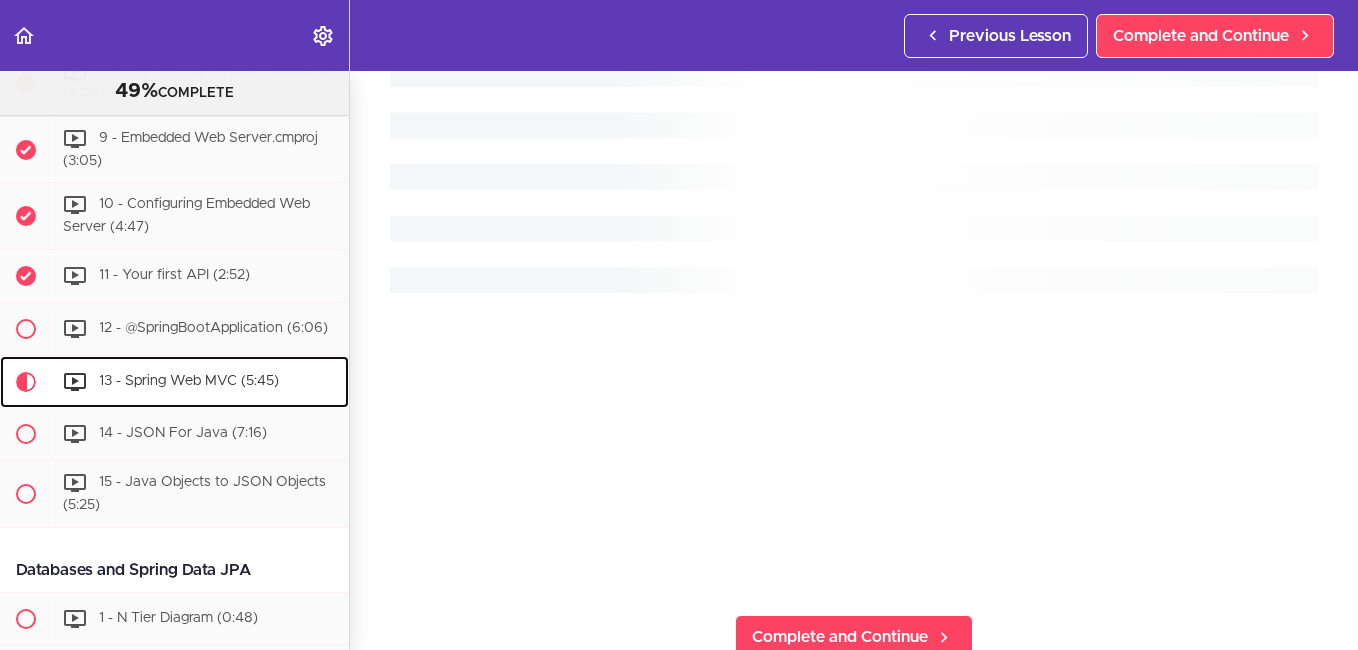 scroll, scrollTop: 0, scrollLeft: 0, axis: both 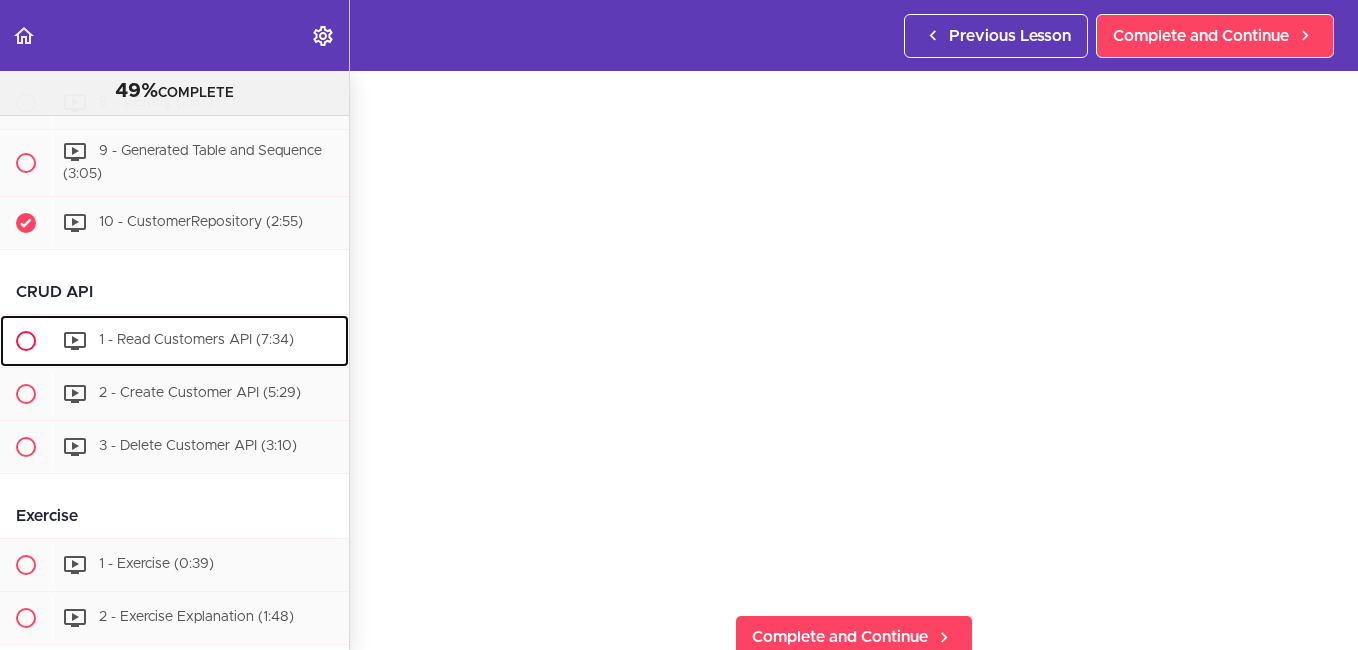 click on "1 - Read Customers API
(7:34)" at bounding box center [196, 340] 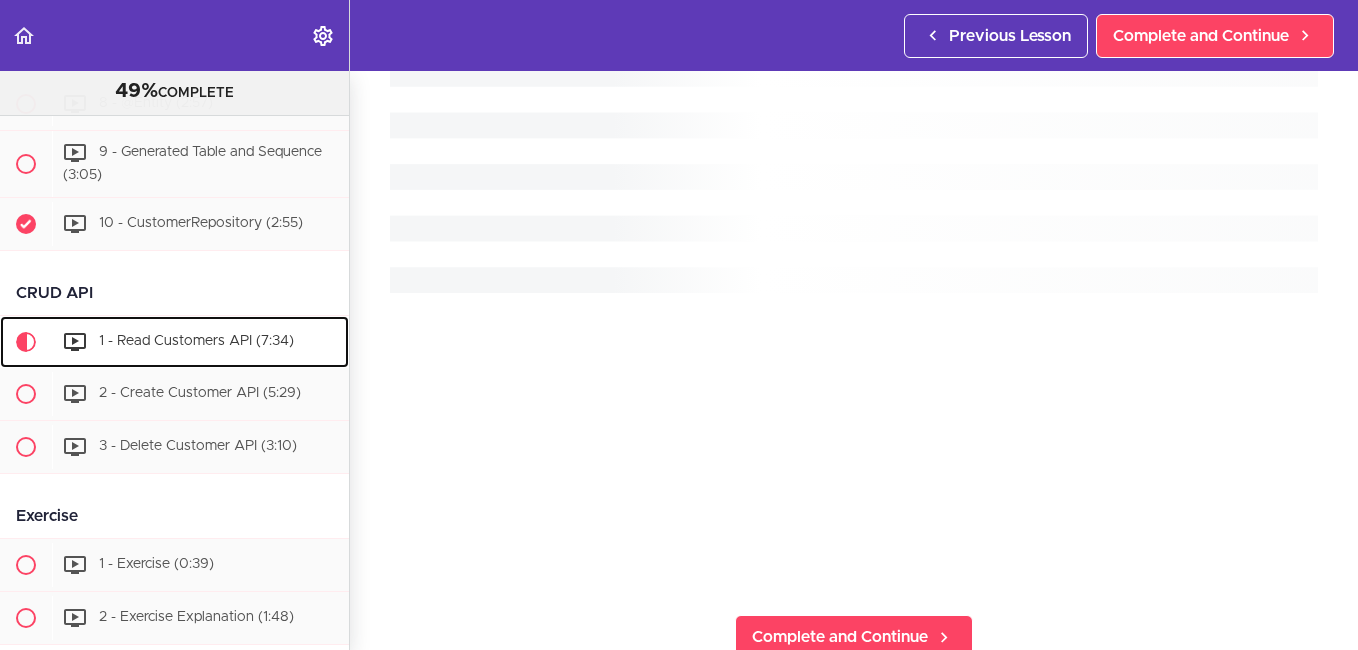 scroll, scrollTop: 1917, scrollLeft: 0, axis: vertical 